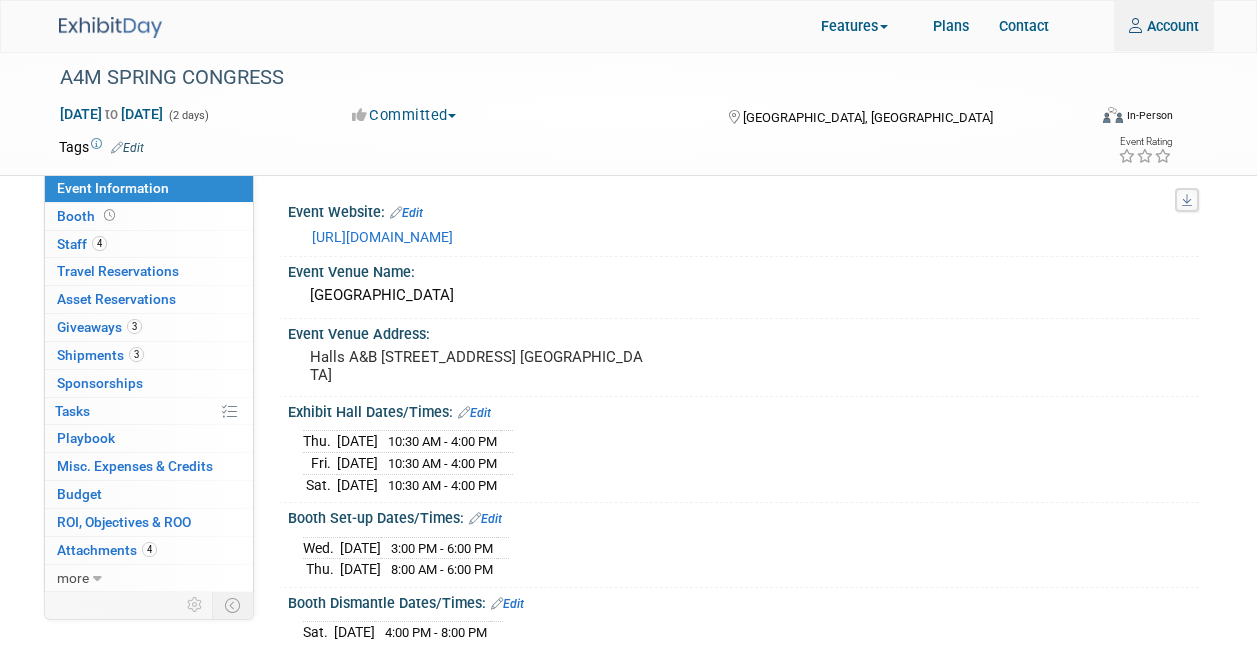 scroll, scrollTop: 0, scrollLeft: 0, axis: both 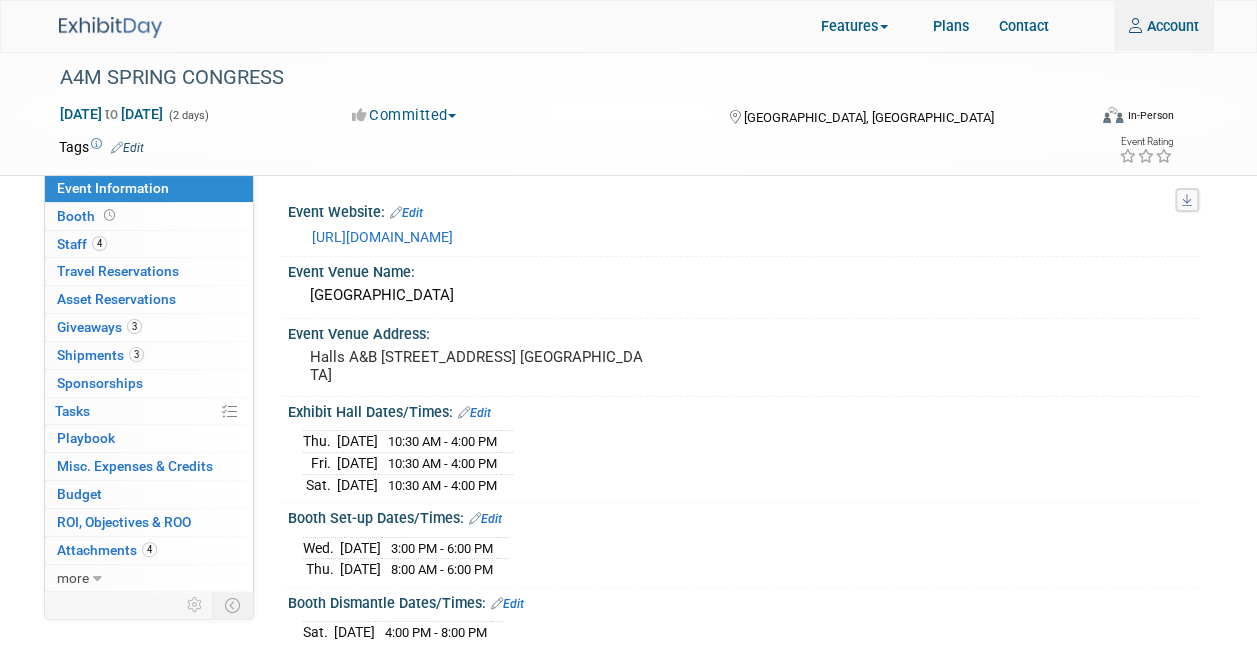 type on "[PERSON_NAME][EMAIL_ADDRESS][PERSON_NAME][DOMAIN_NAME]" 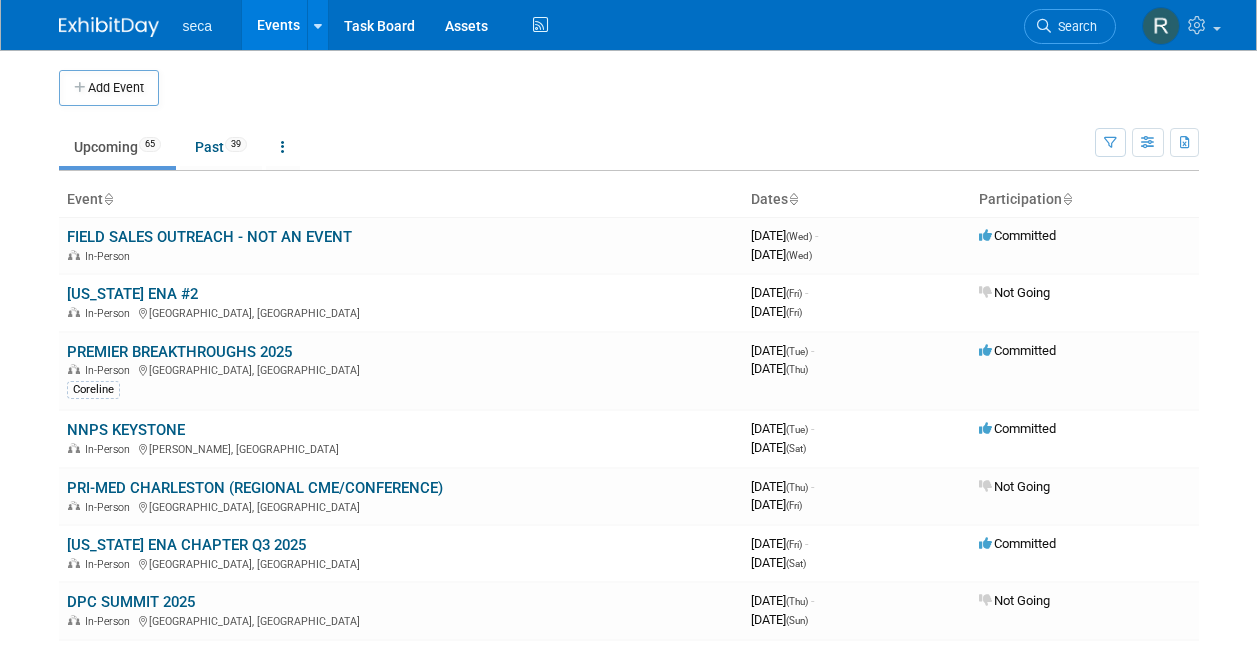 scroll, scrollTop: 0, scrollLeft: 0, axis: both 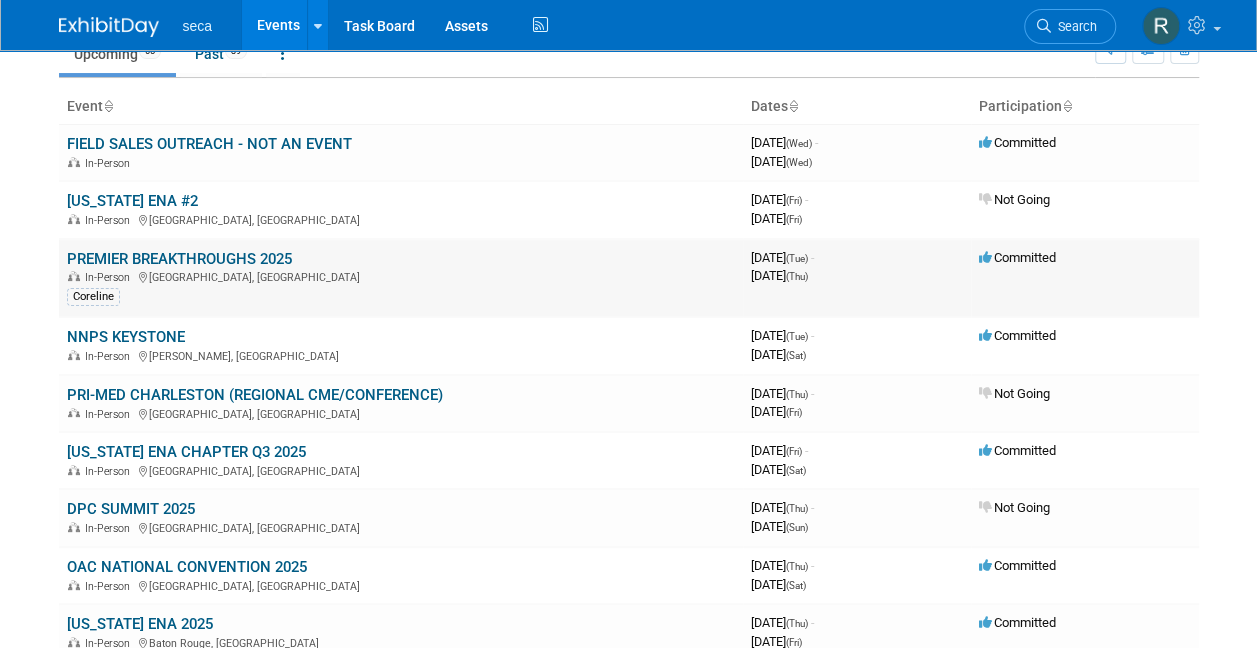 click on "PREMIER BREAKTHROUGHS 2025" at bounding box center [179, 259] 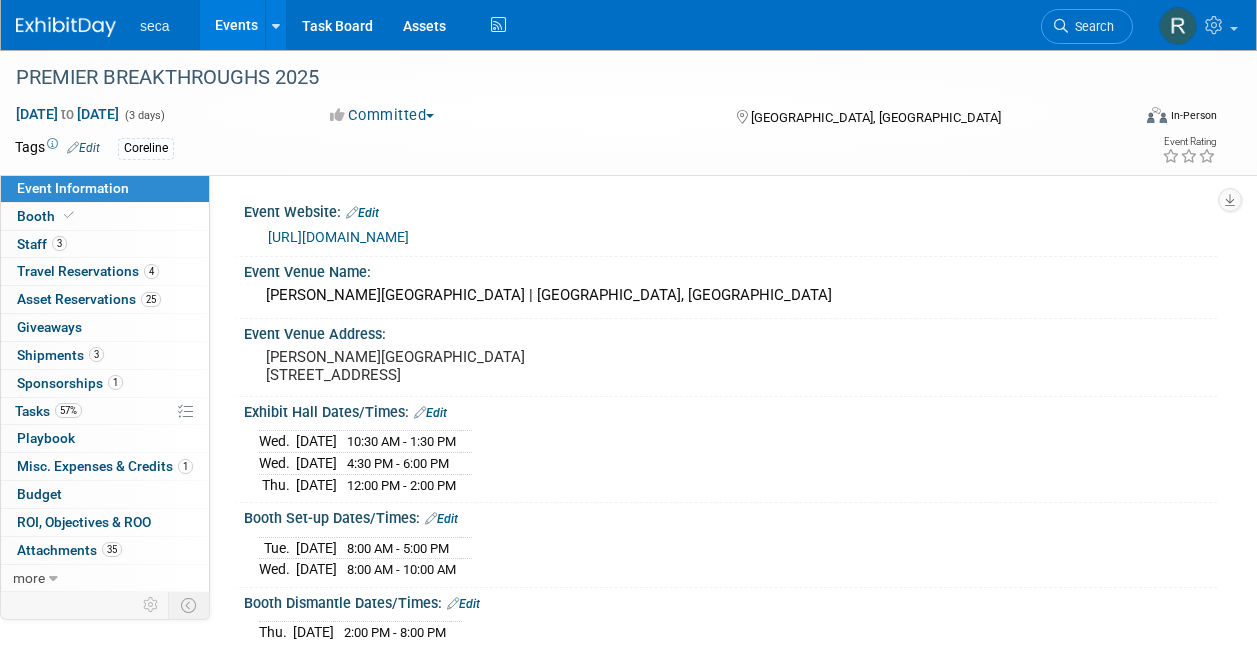 scroll, scrollTop: 0, scrollLeft: 0, axis: both 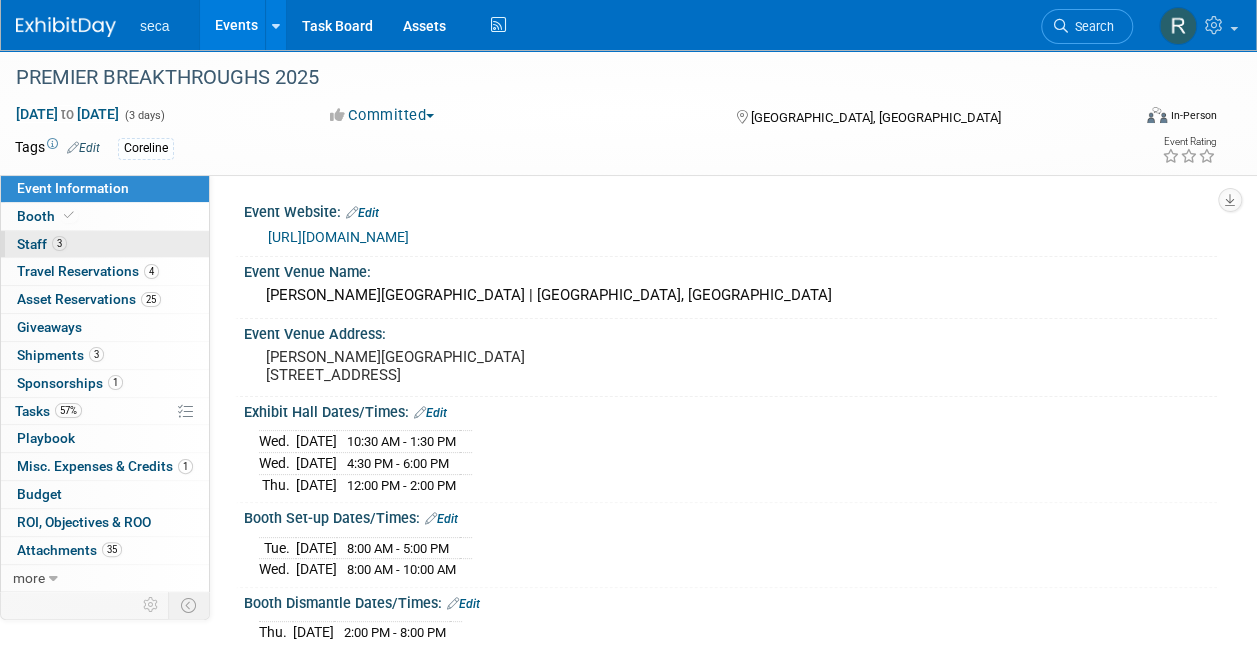 click on "Staff 3" at bounding box center (42, 244) 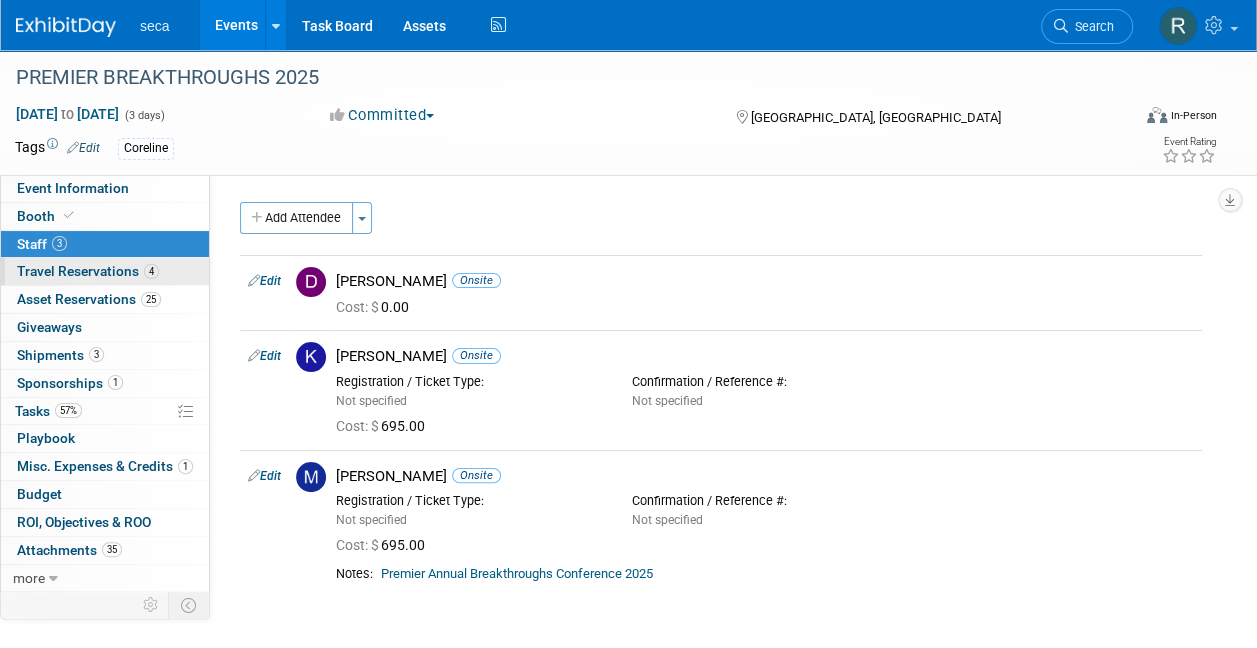 click on "4
Travel Reservations 4" at bounding box center (105, 271) 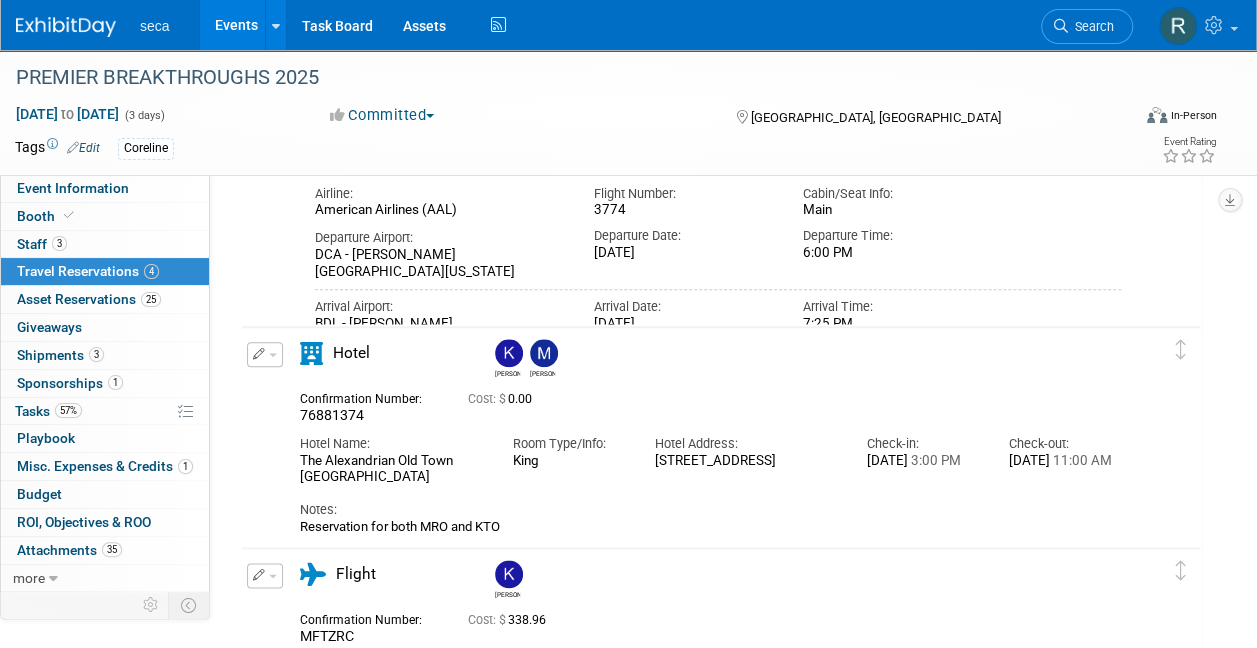scroll, scrollTop: 930, scrollLeft: 0, axis: vertical 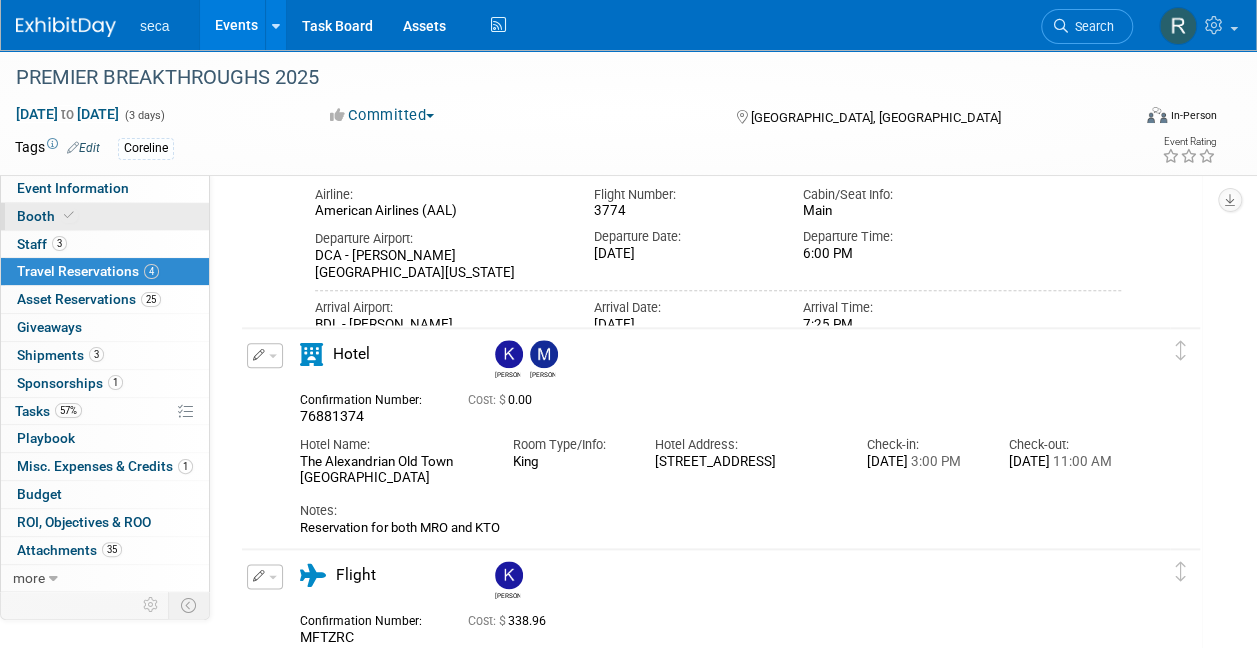 click on "Booth" at bounding box center (47, 216) 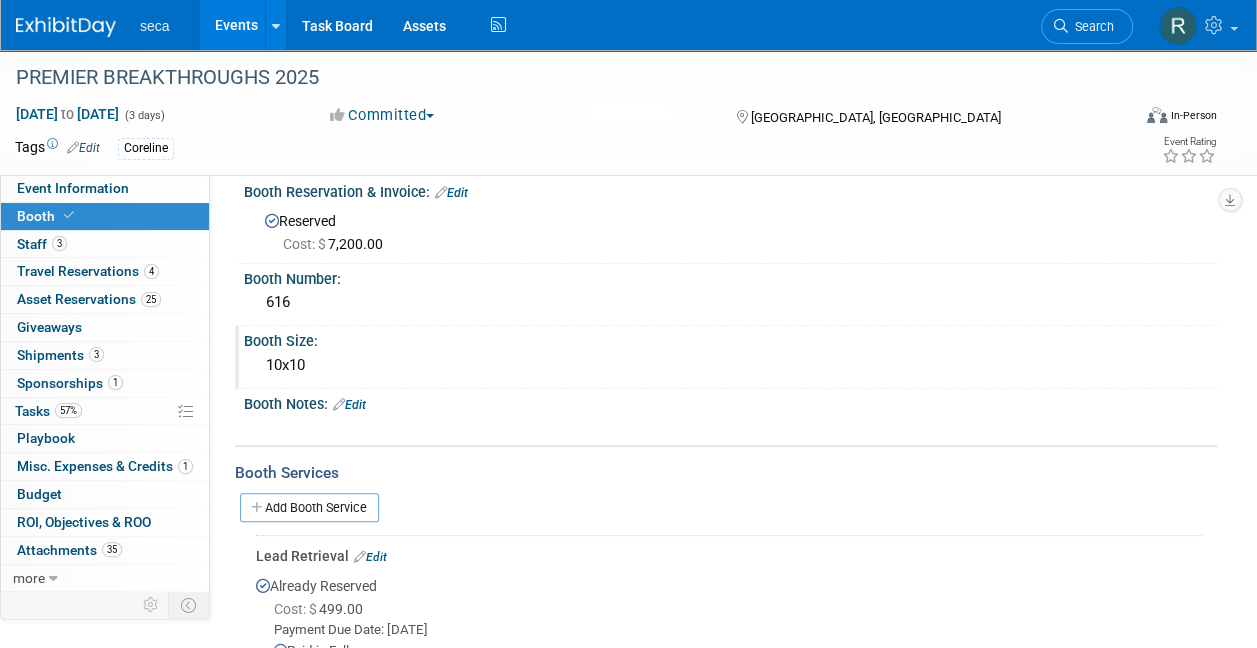scroll, scrollTop: 0, scrollLeft: 0, axis: both 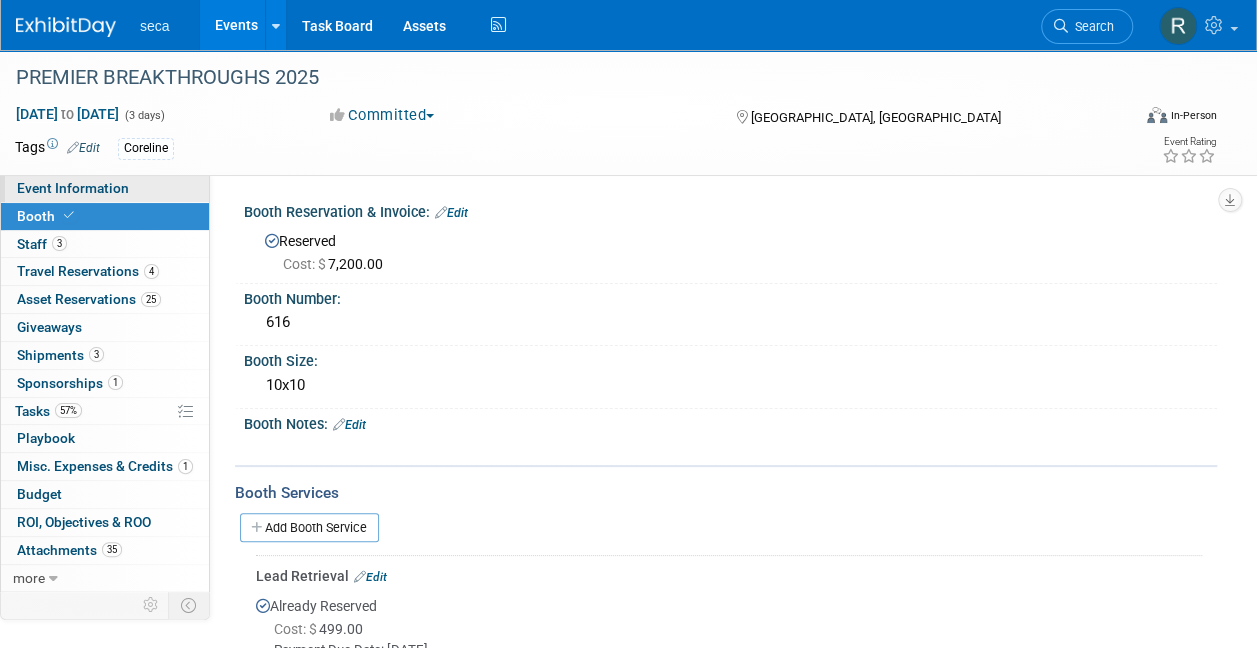 click on "Event Information" at bounding box center (105, 188) 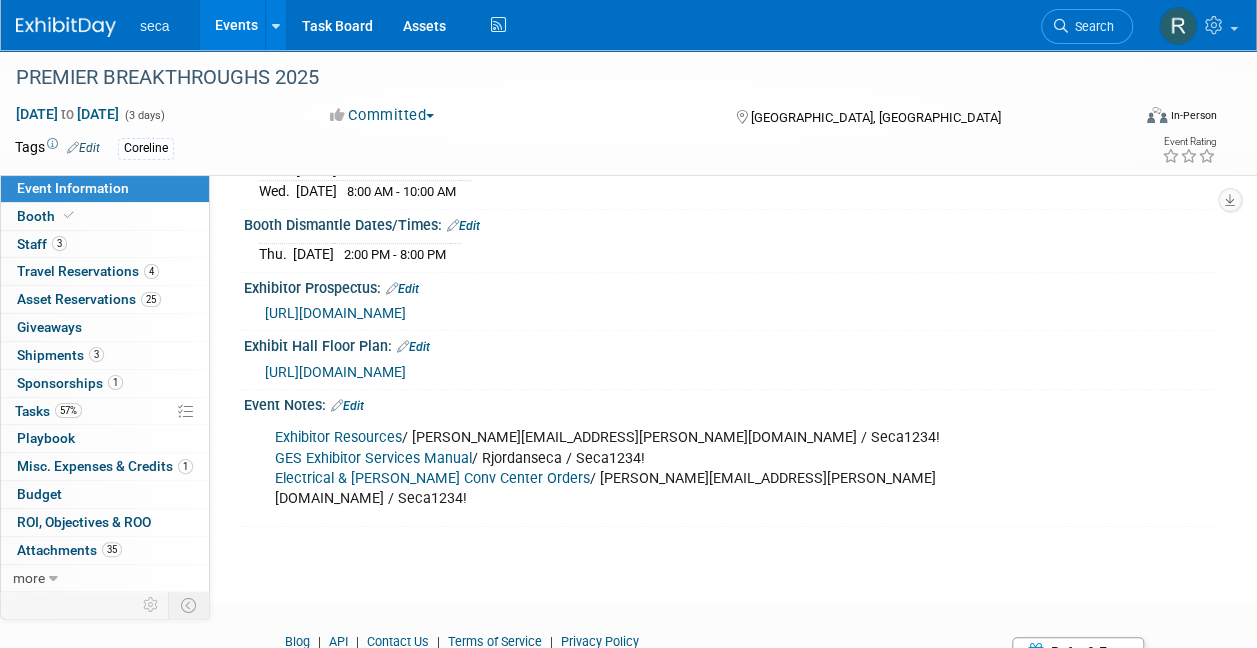 scroll, scrollTop: 462, scrollLeft: 0, axis: vertical 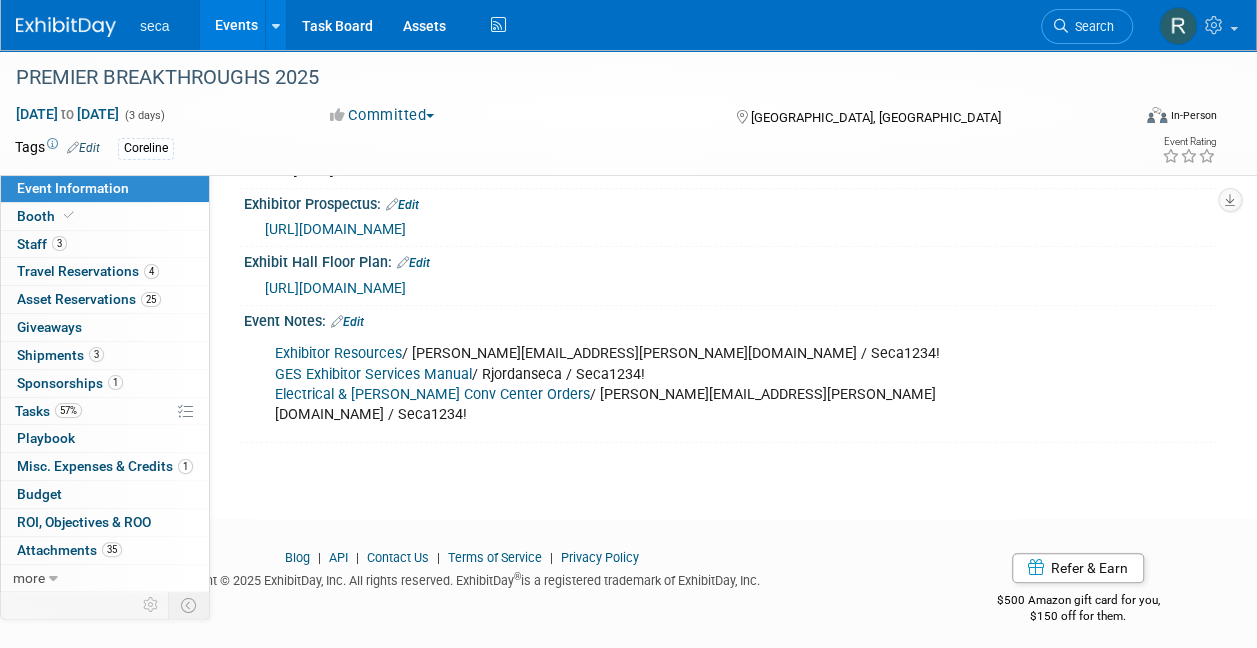 click on "Edit" at bounding box center [347, 322] 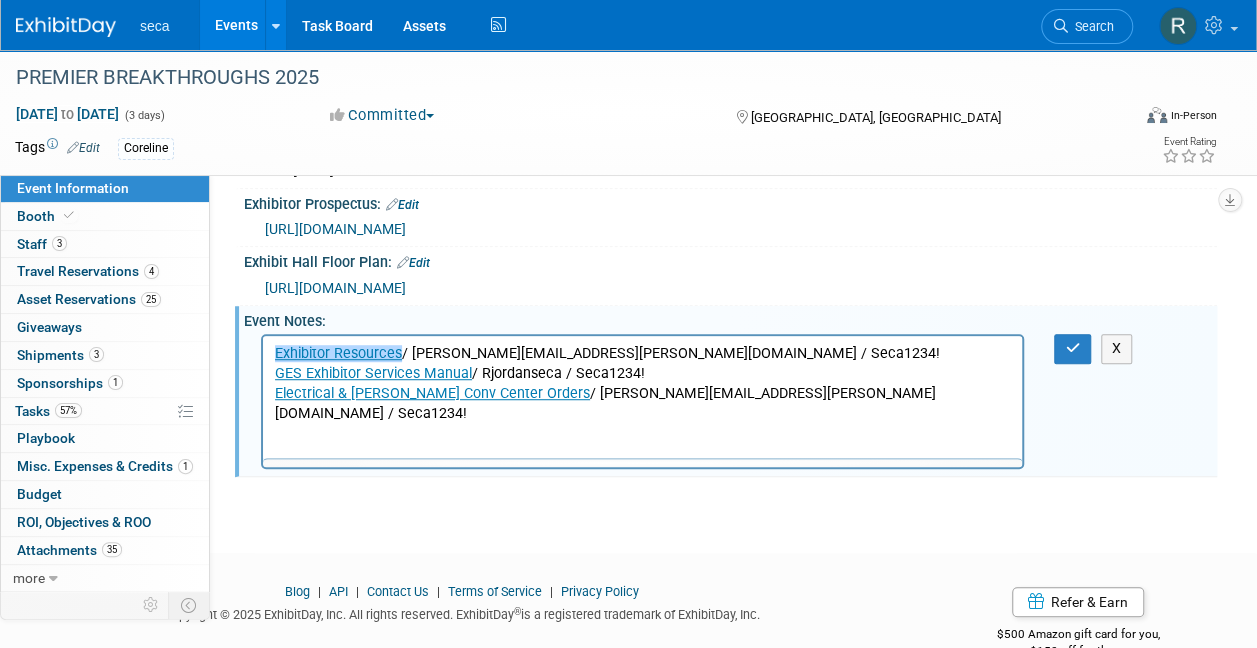 scroll, scrollTop: 0, scrollLeft: 0, axis: both 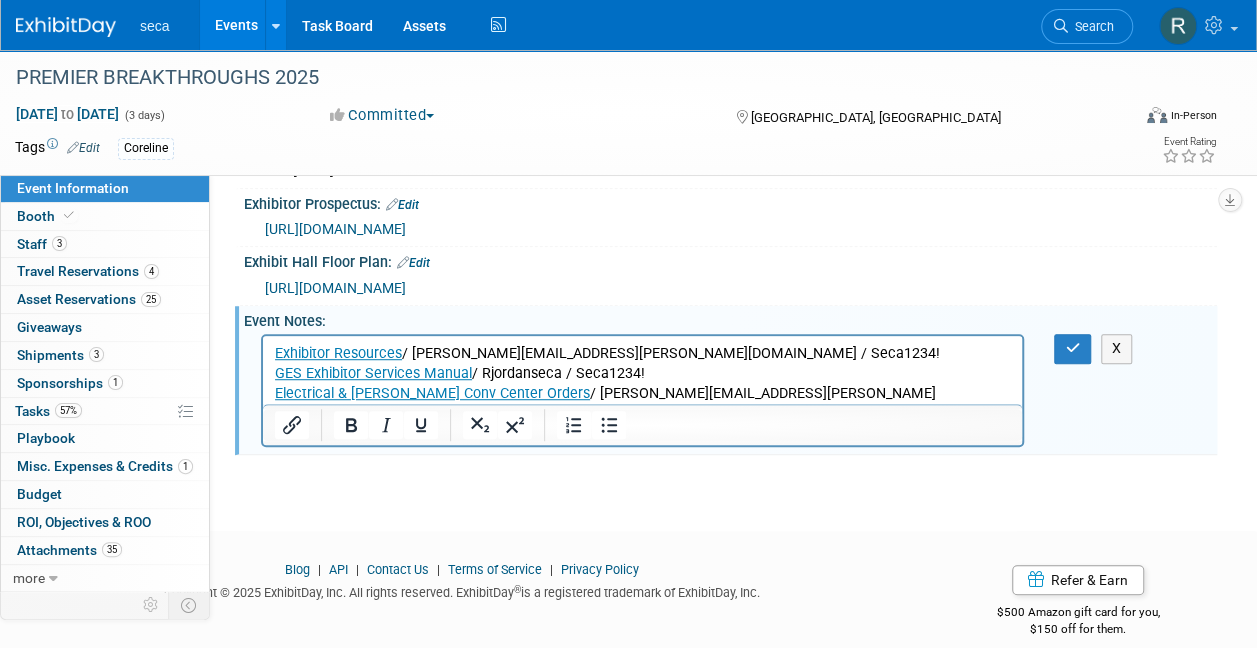 click on "Exhibitor Resources  / rachel.jordan@seca.com / Seca1234! GES Exhibitor Services Manual  / Rjordanseca / Seca1234! Electrical & Gaylord Conv Center Orders  / rachel.jordan@seca.com / Seca1234!" at bounding box center [643, 384] 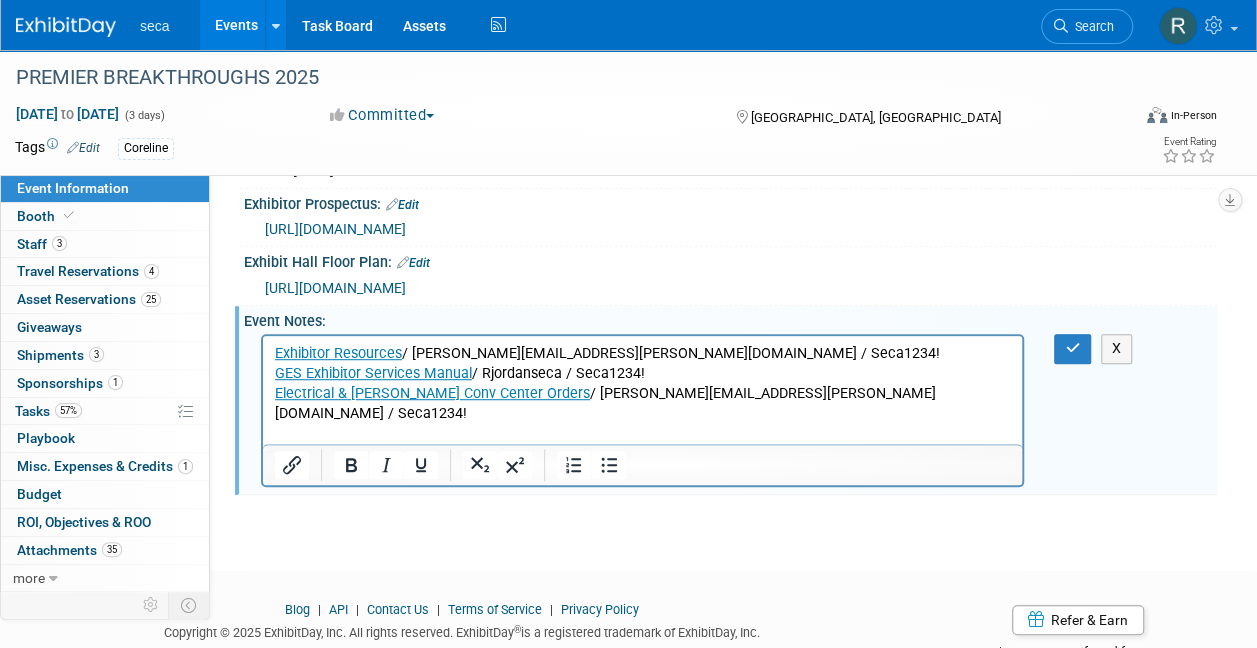 type 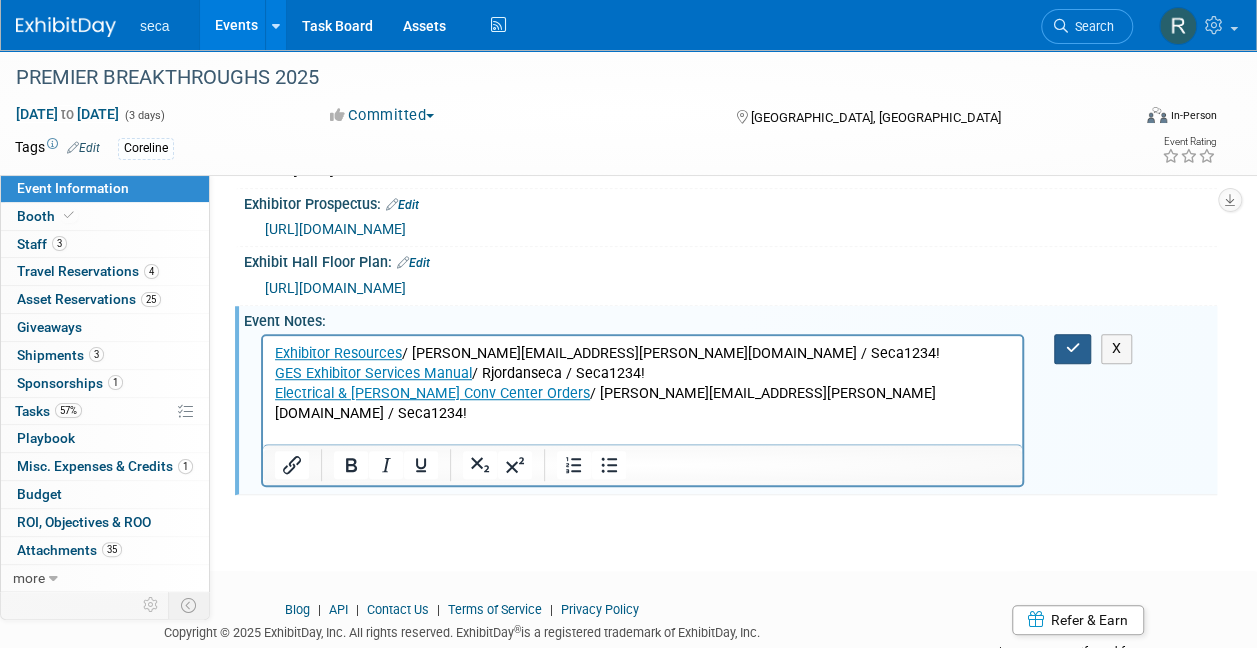 click at bounding box center [1072, 348] 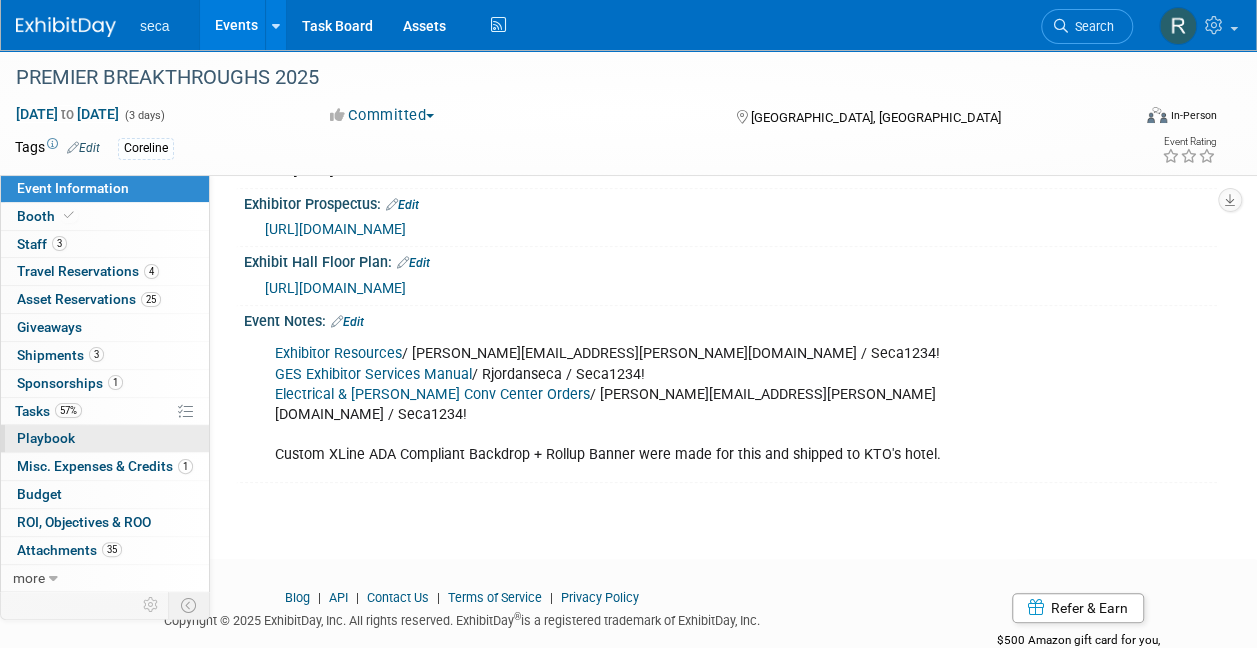 click on "Playbook 0" at bounding box center (46, 438) 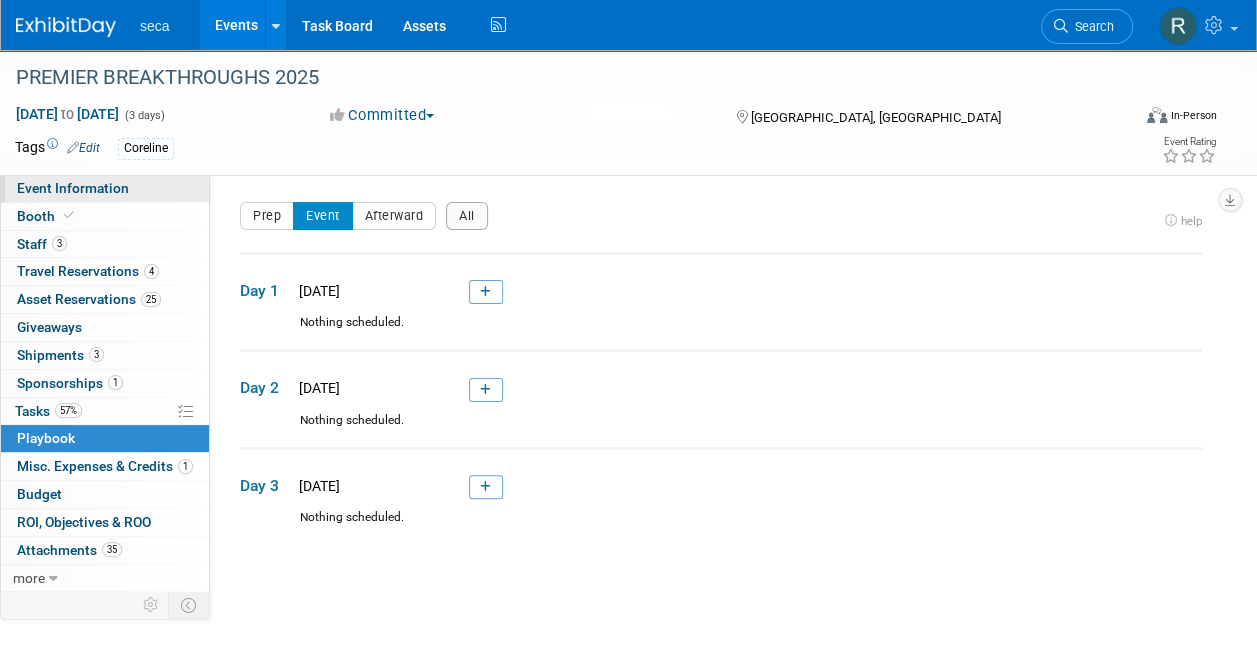 click on "Event Information" at bounding box center (73, 188) 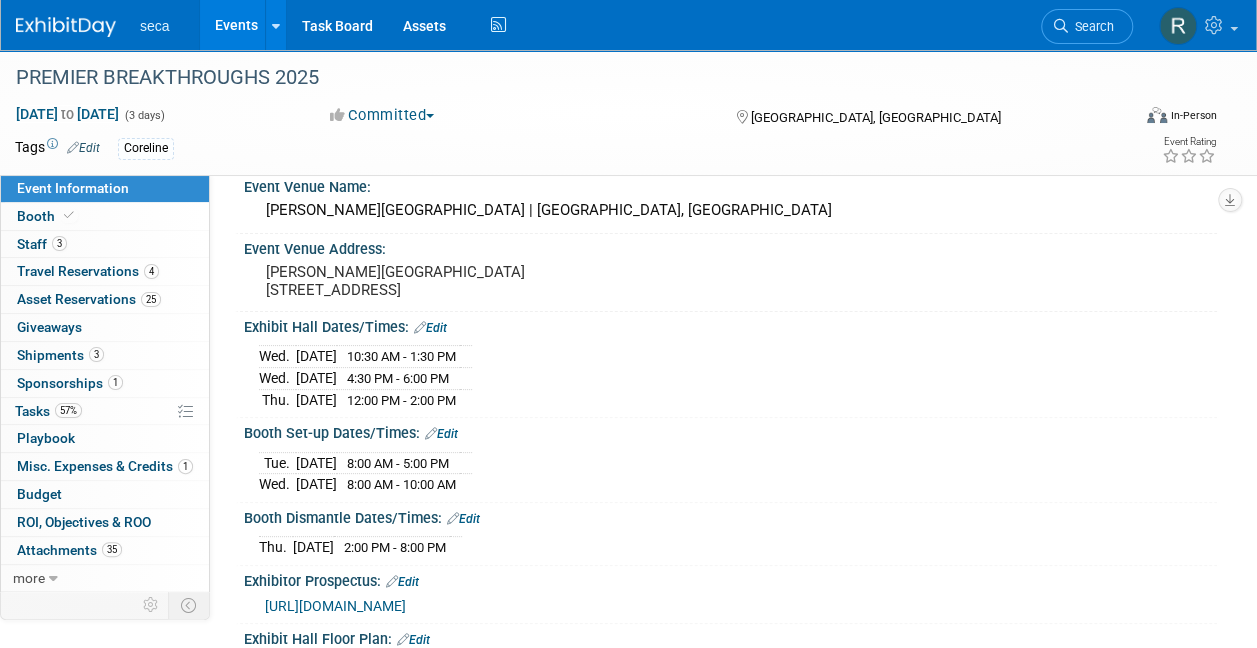 scroll, scrollTop: 0, scrollLeft: 0, axis: both 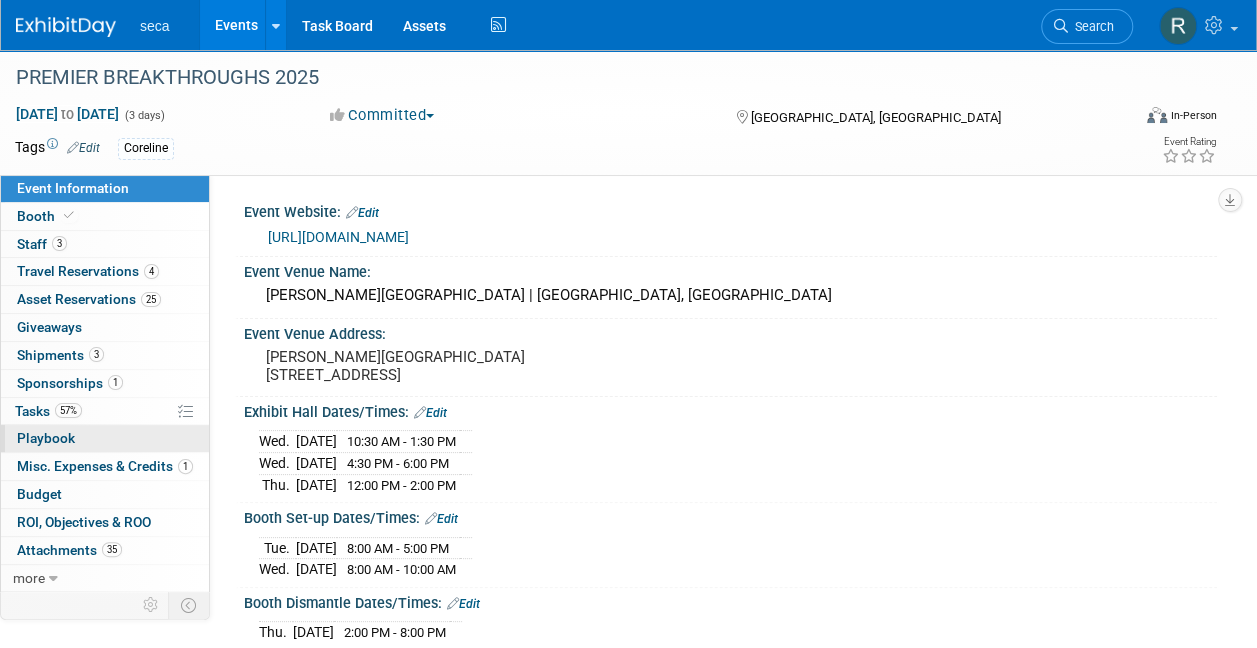 click on "0
Playbook 0" at bounding box center (105, 438) 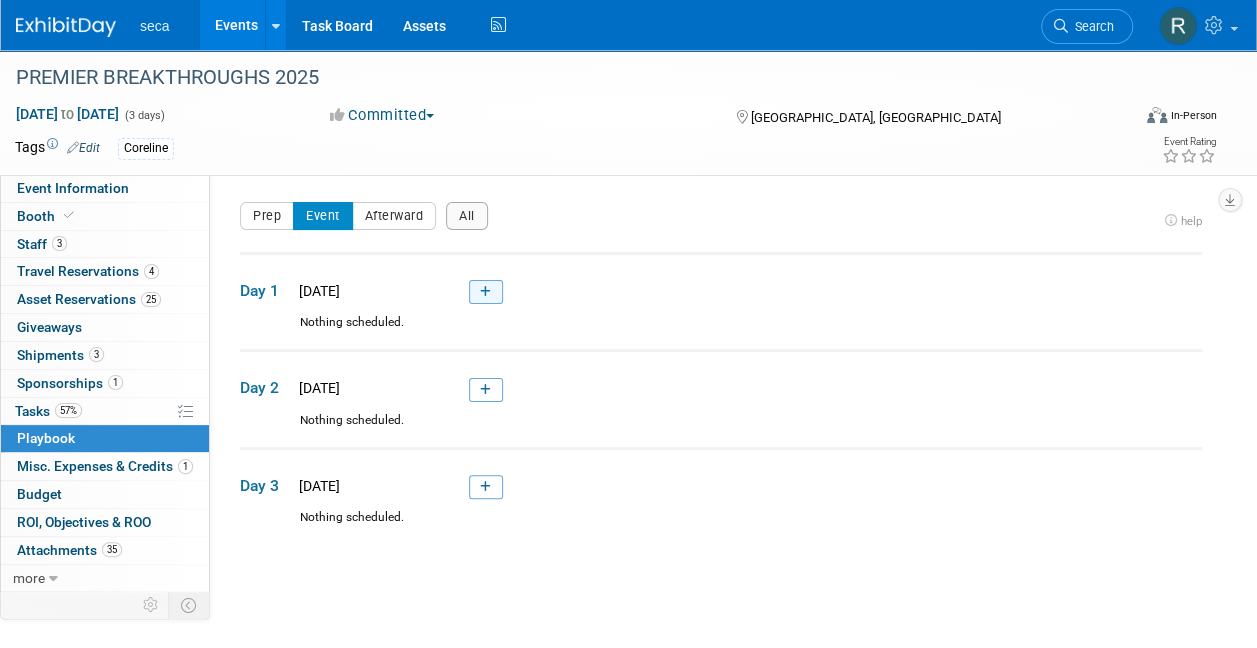 click at bounding box center [486, 292] 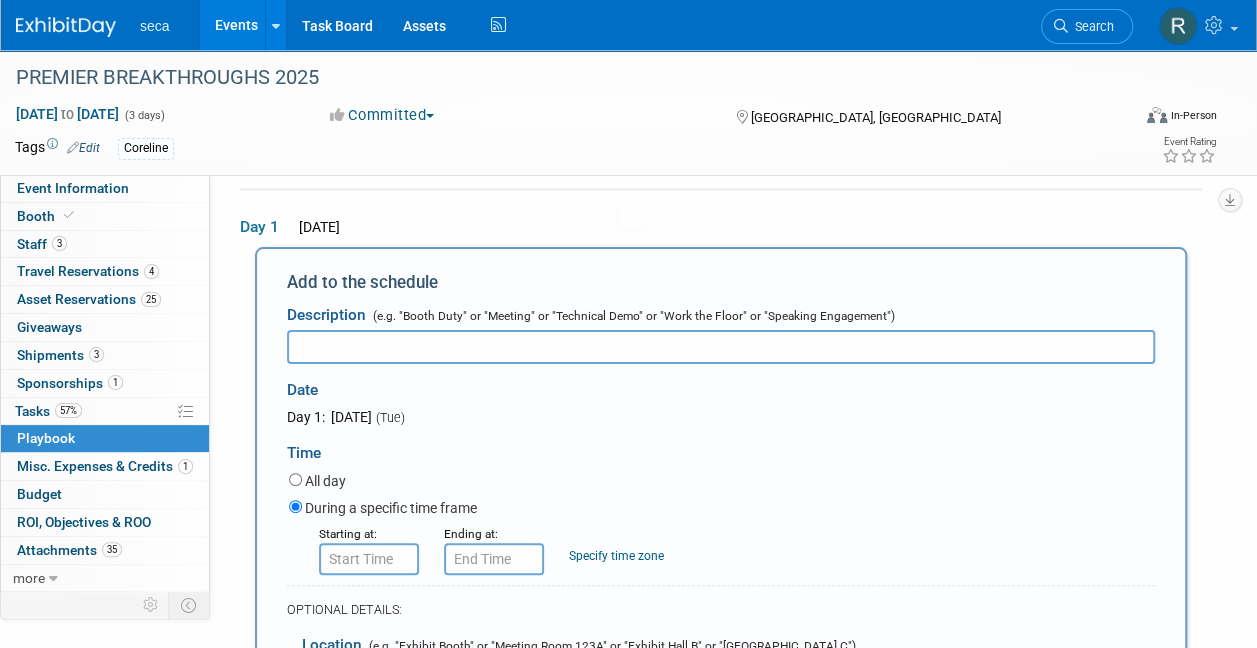 scroll, scrollTop: 0, scrollLeft: 0, axis: both 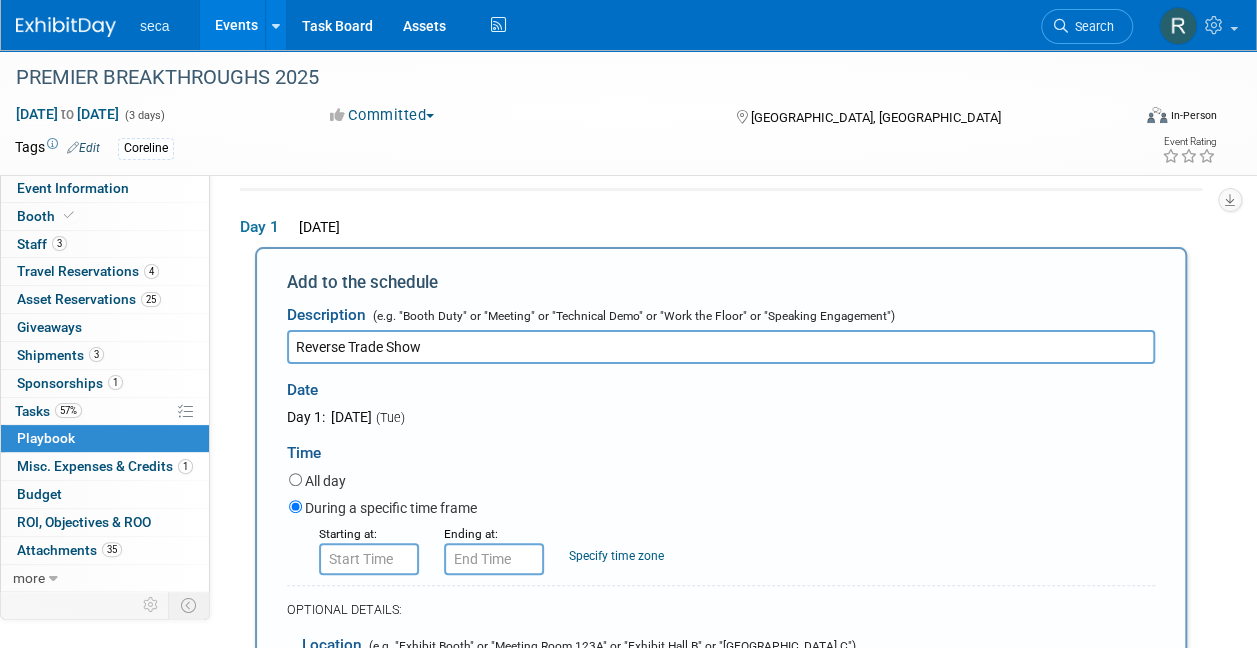 type on "Reverse Trade Show" 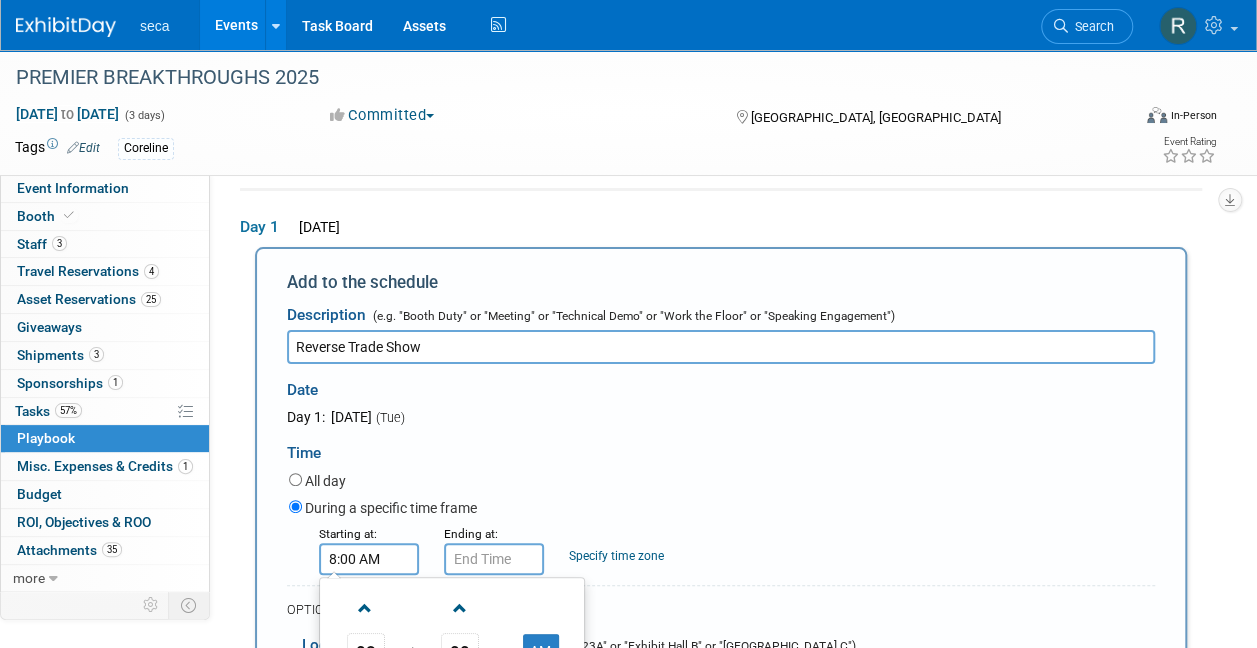 click on "8:00 AM" at bounding box center (369, 559) 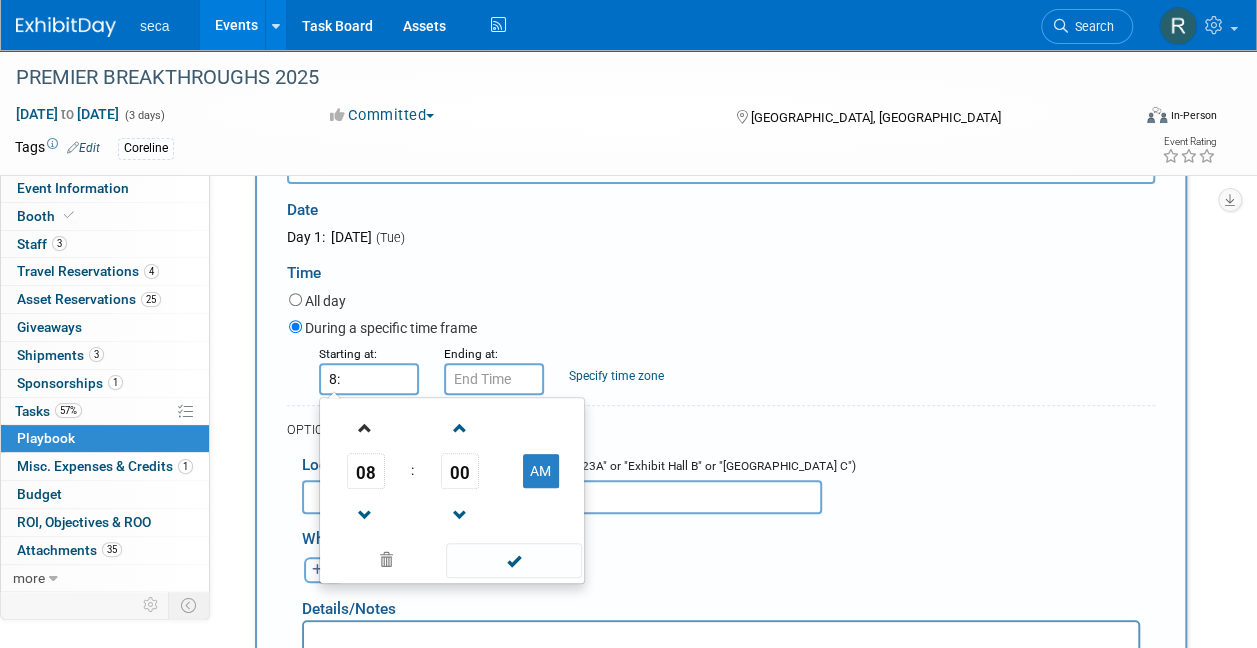 type on "8" 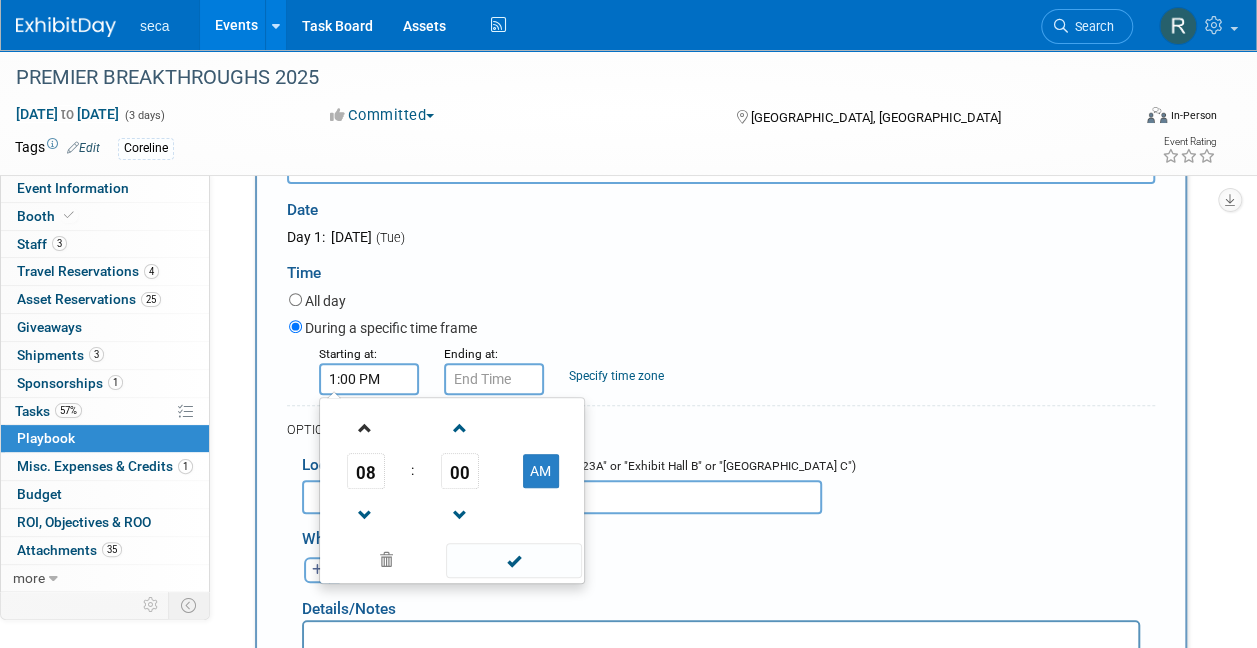 type on "1:00 PM" 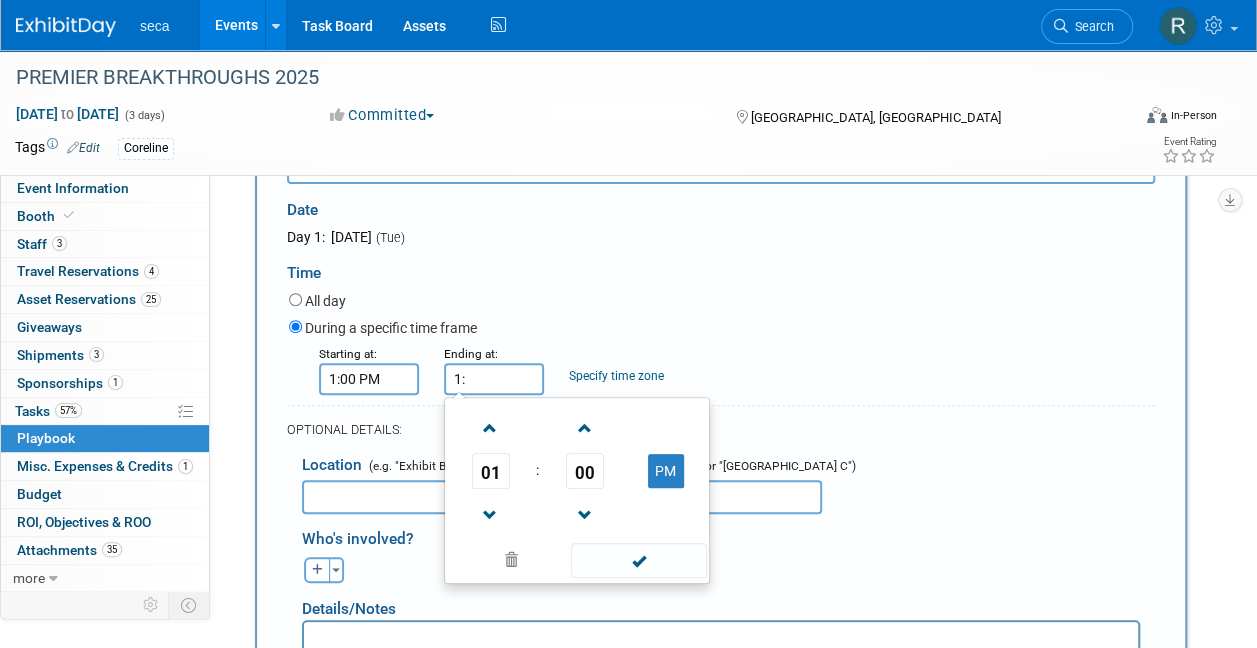 type on "1" 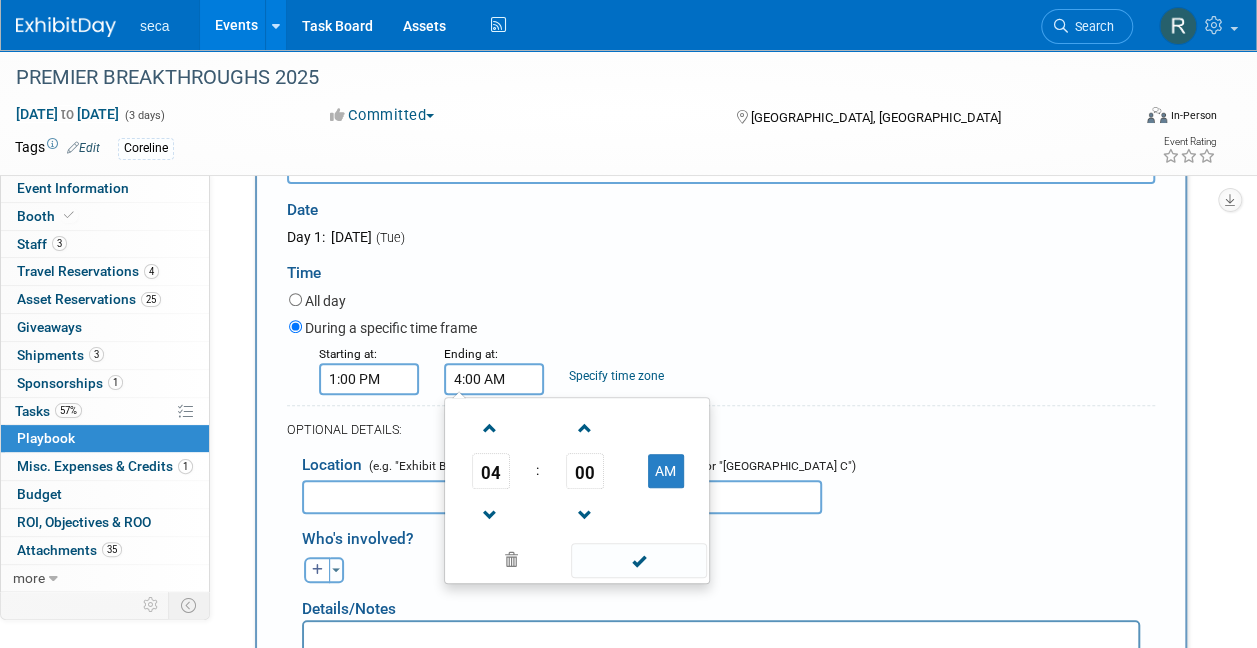 click on "4:00 AM" at bounding box center (494, 379) 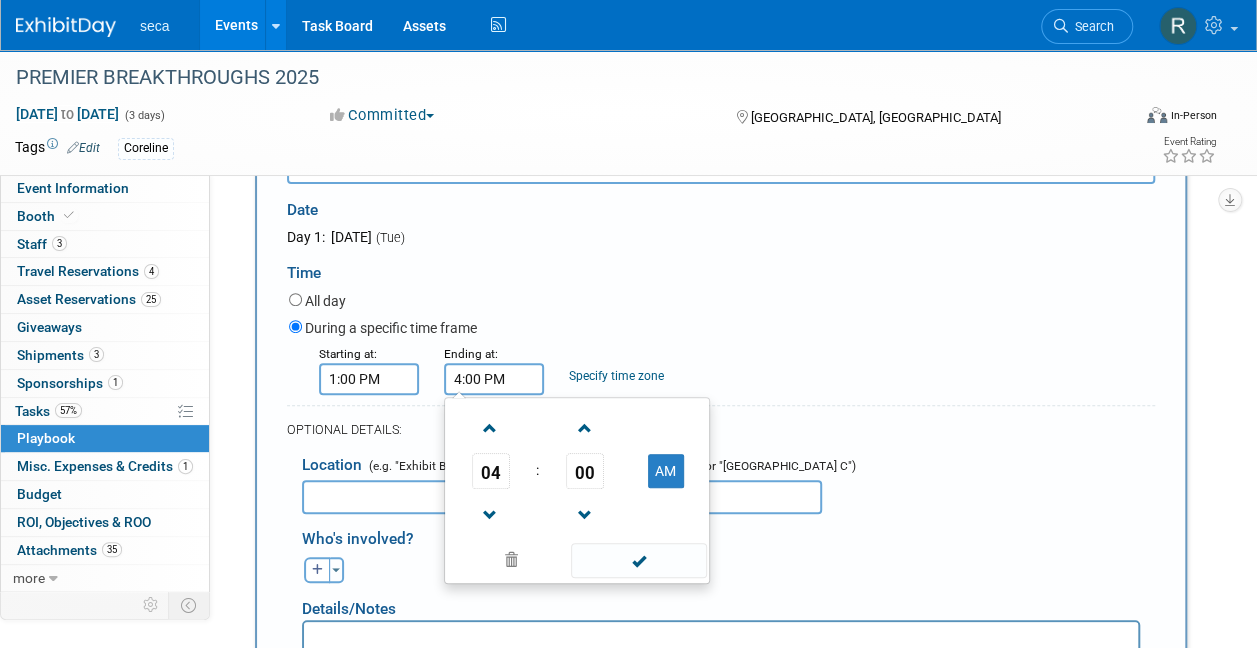 type on "4:00 PM" 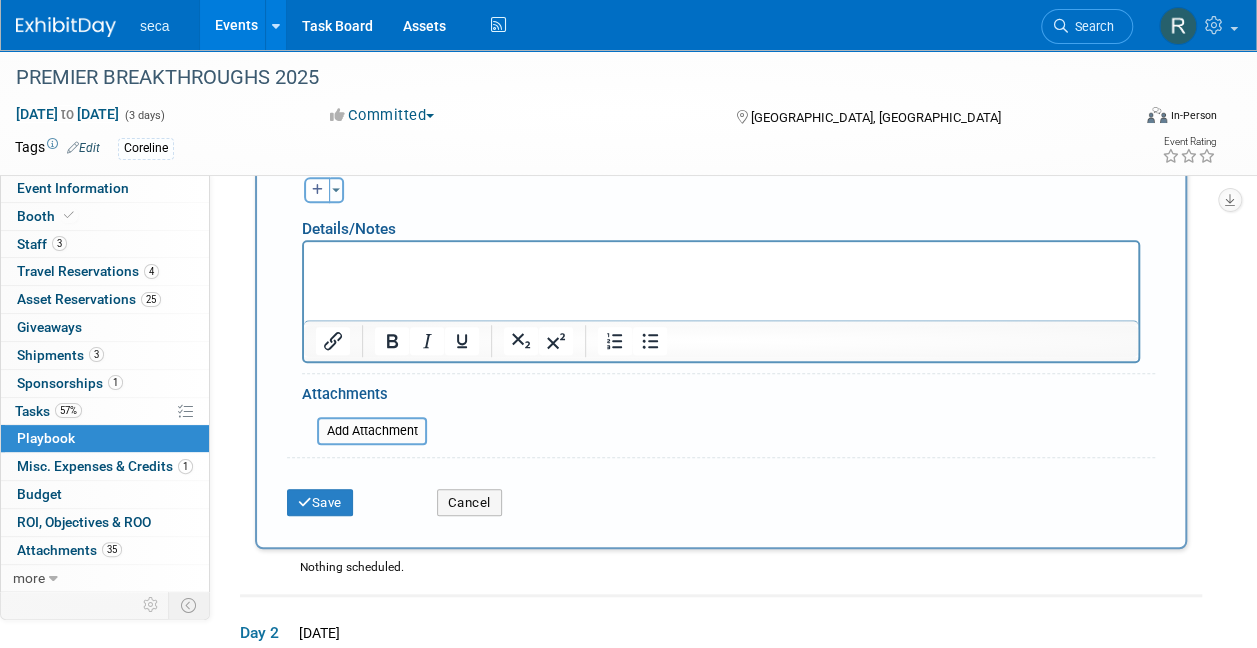 scroll, scrollTop: 630, scrollLeft: 0, axis: vertical 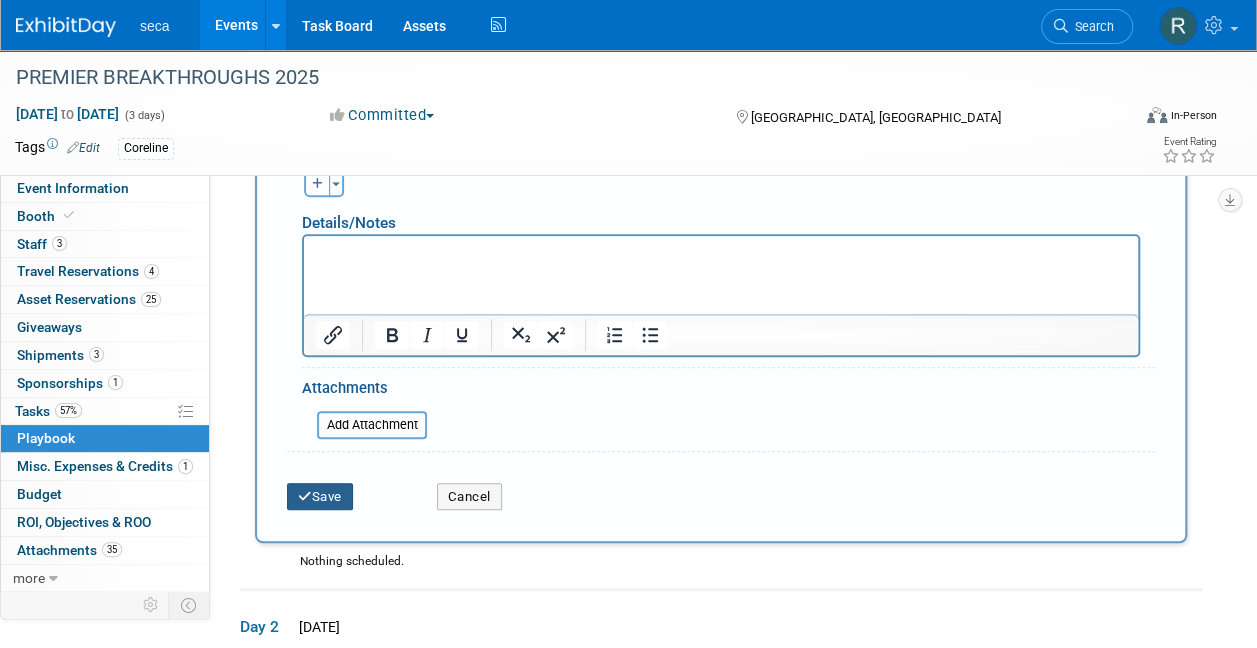 click on "Save" at bounding box center (320, 497) 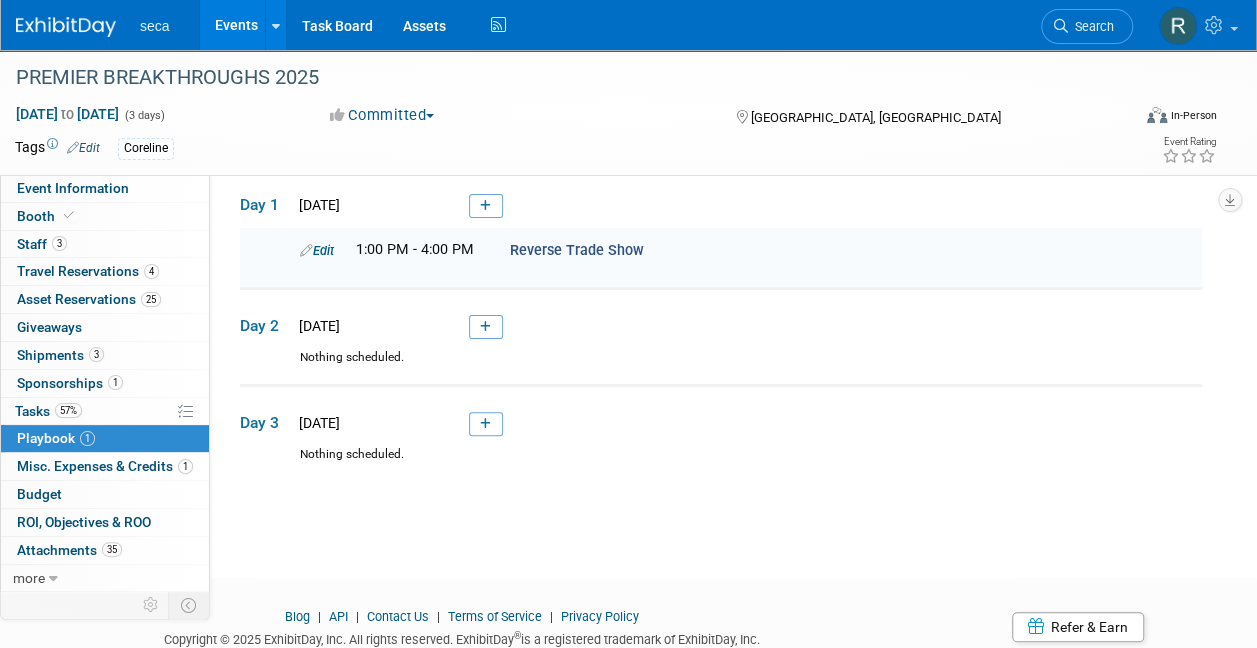 scroll, scrollTop: 62, scrollLeft: 0, axis: vertical 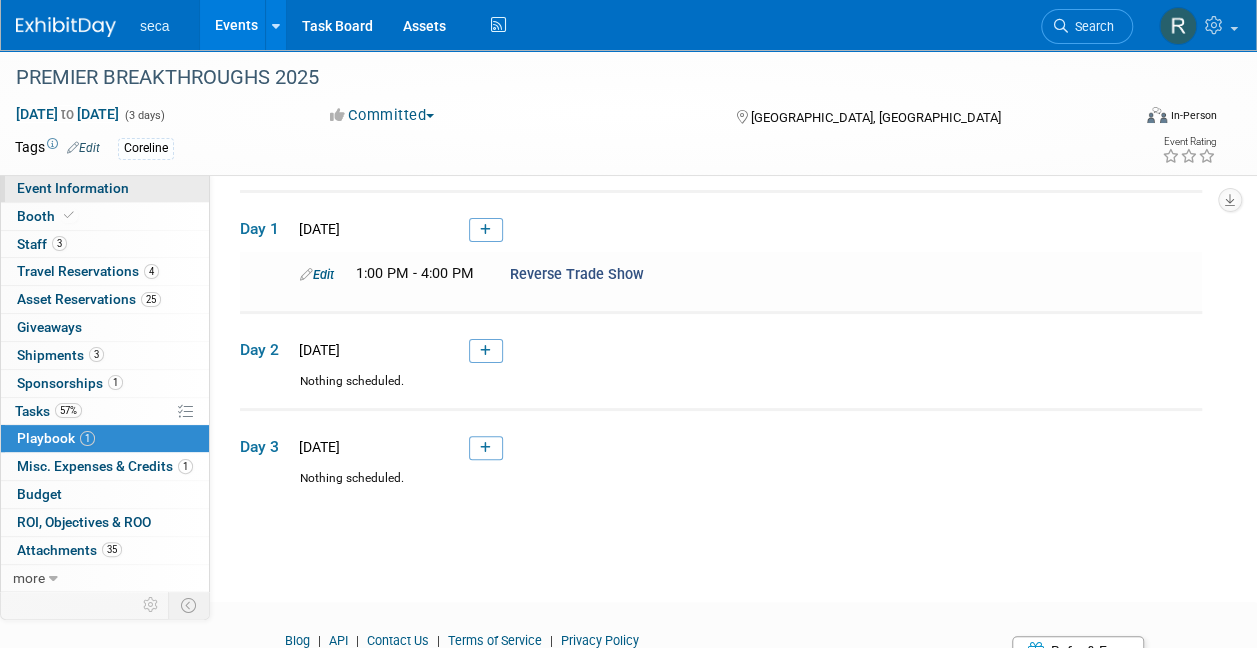 click on "Event Information" at bounding box center (105, 188) 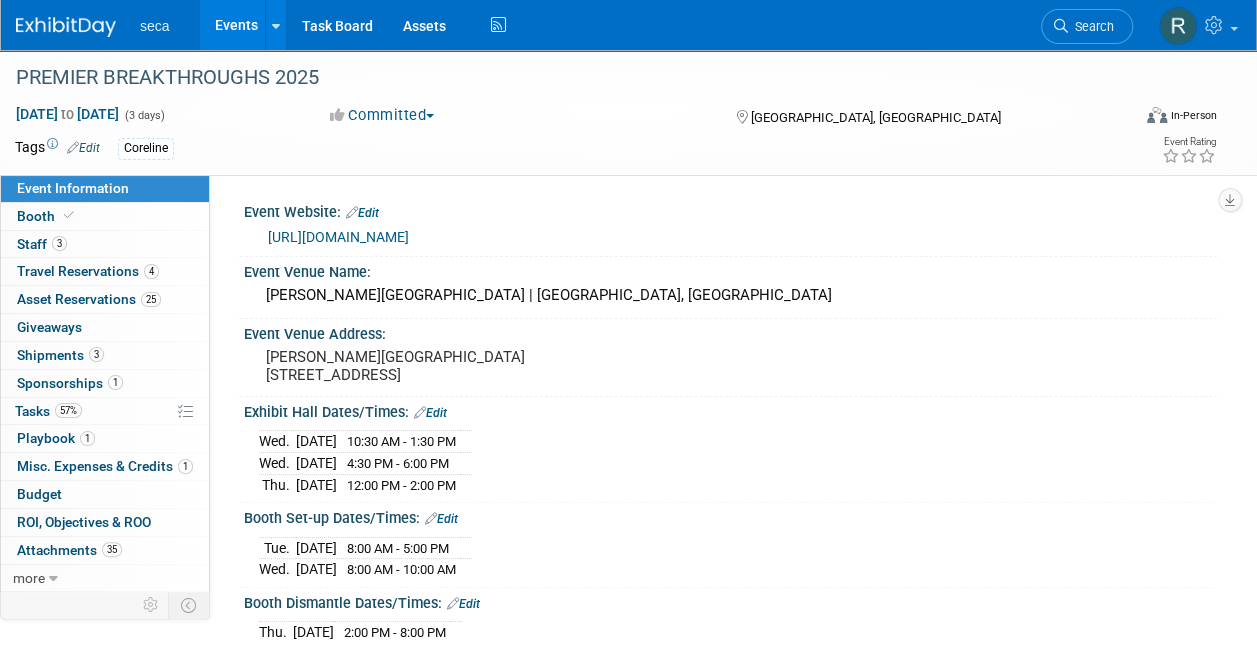 click on "https://breakthroughs.premierinc.com/" at bounding box center [338, 237] 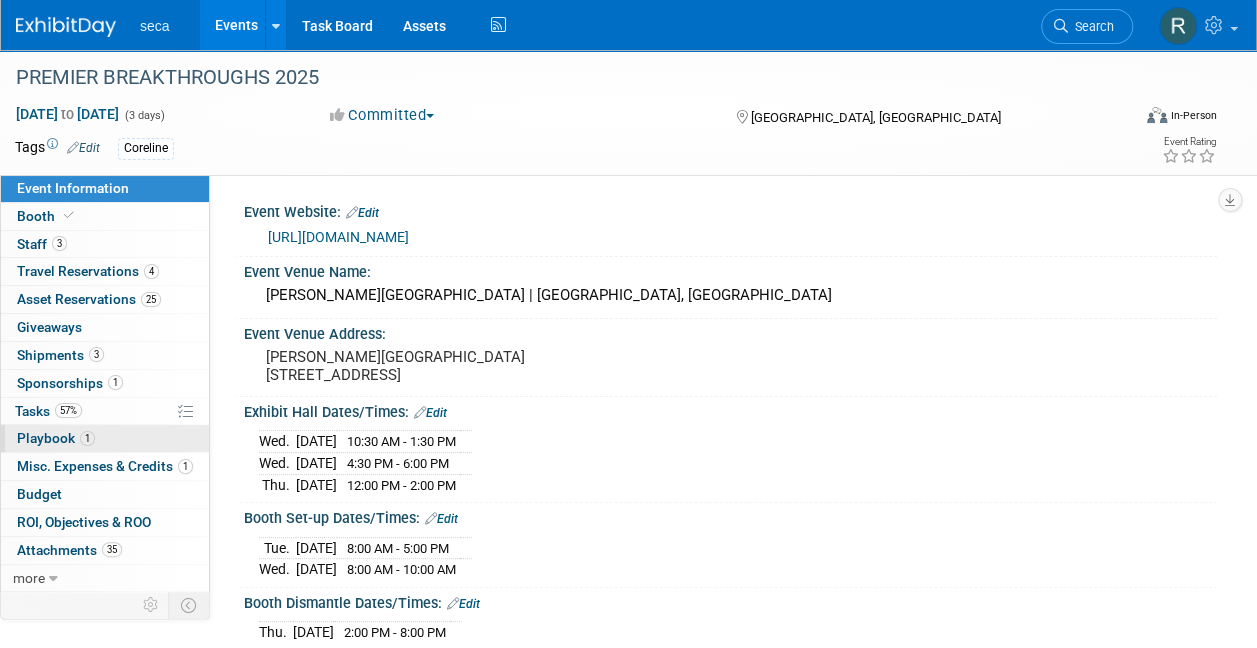 click on "Playbook 1" at bounding box center (56, 438) 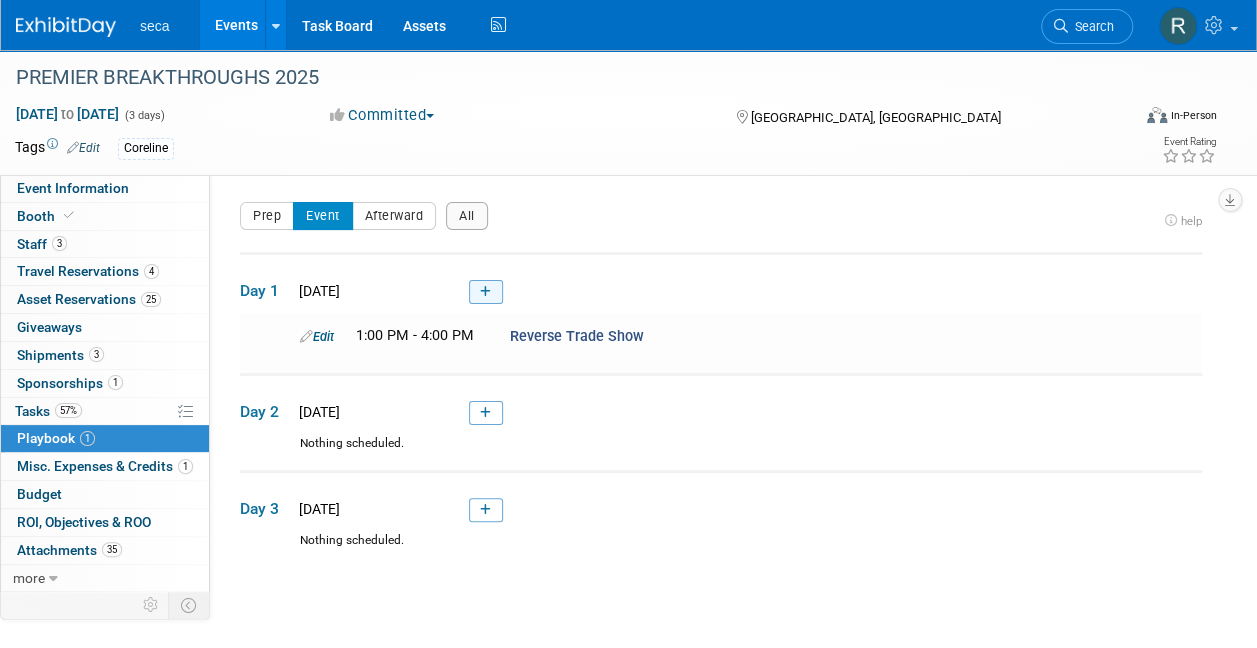 click at bounding box center (486, 292) 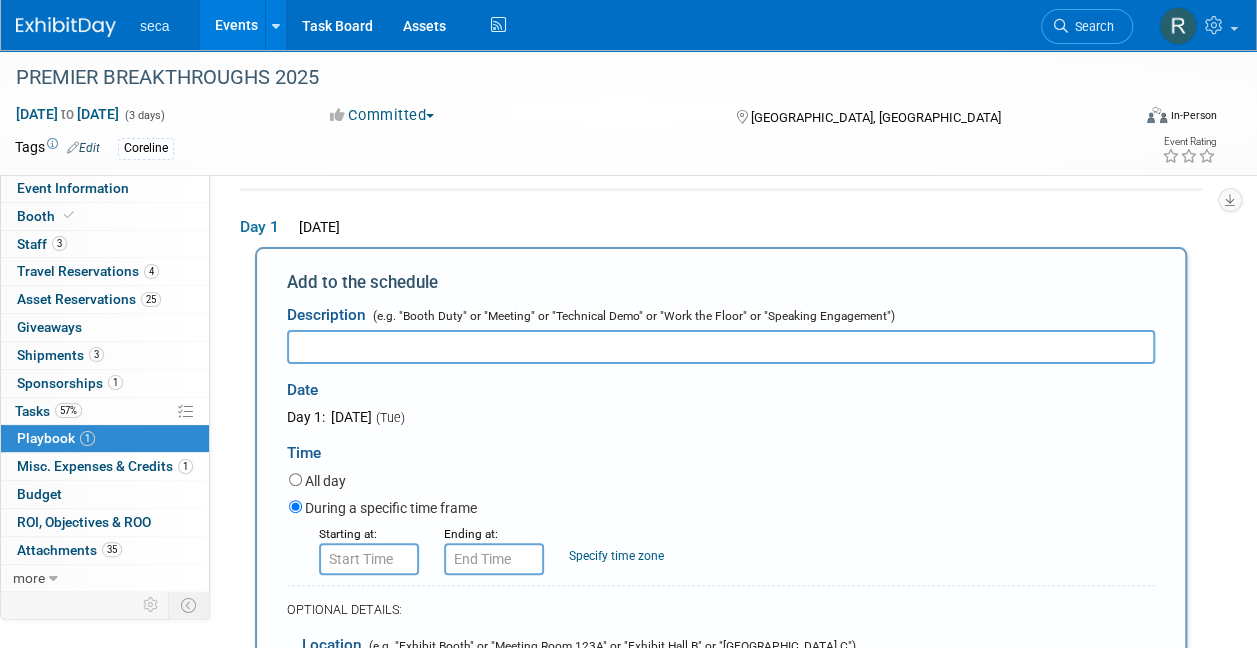 scroll, scrollTop: 0, scrollLeft: 0, axis: both 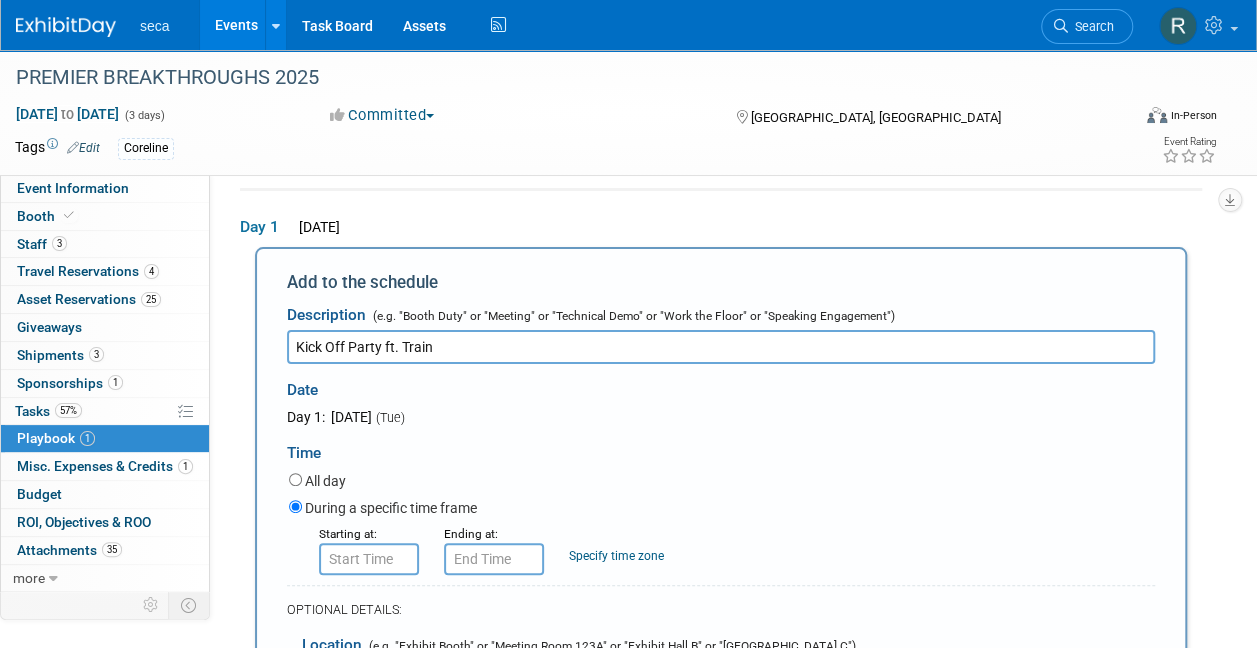 type on "Kick Off Party ft. Train" 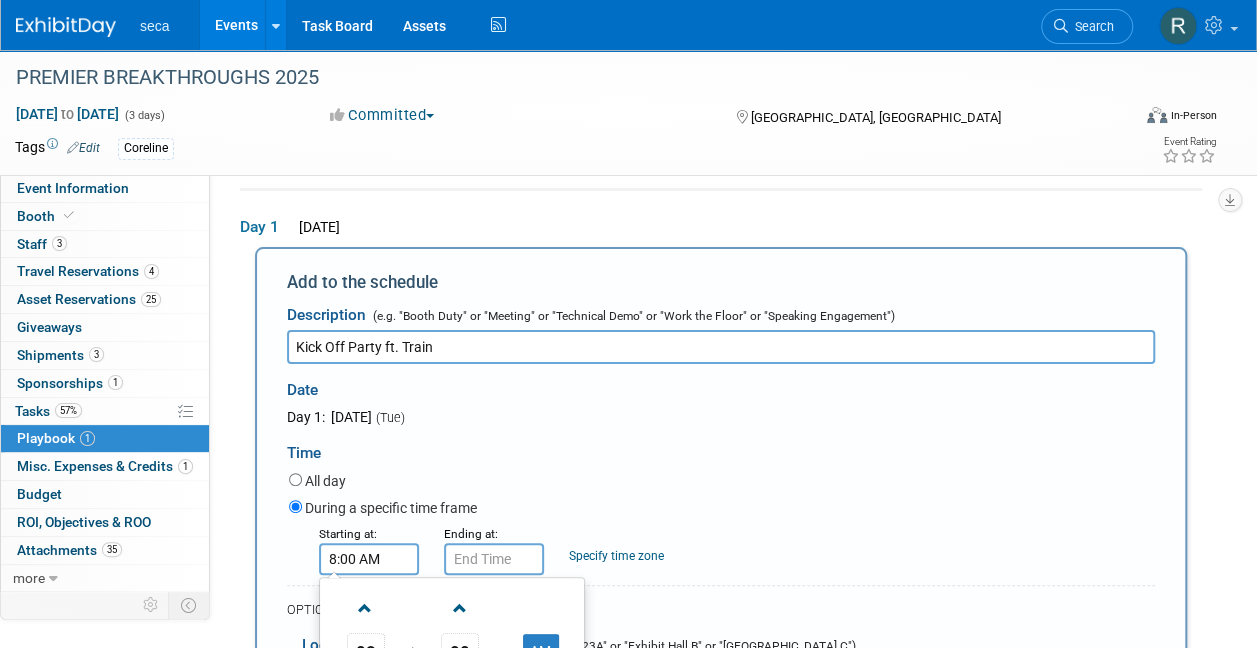 click on "8:00 AM" at bounding box center [369, 559] 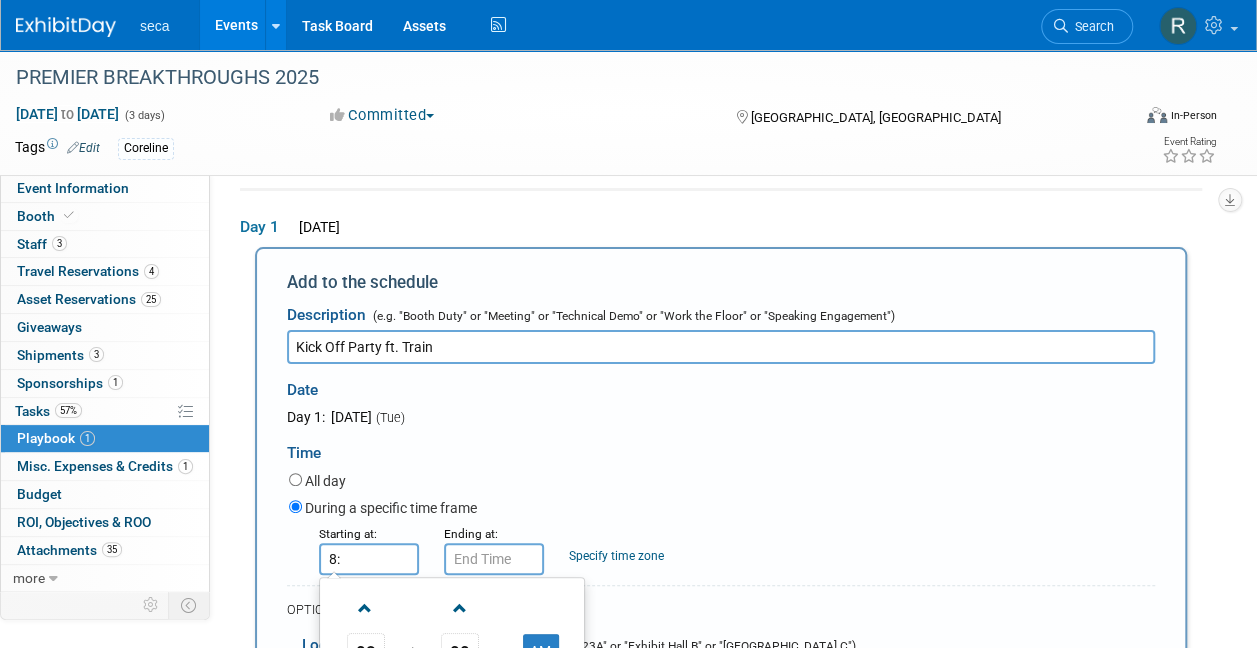 type on "8" 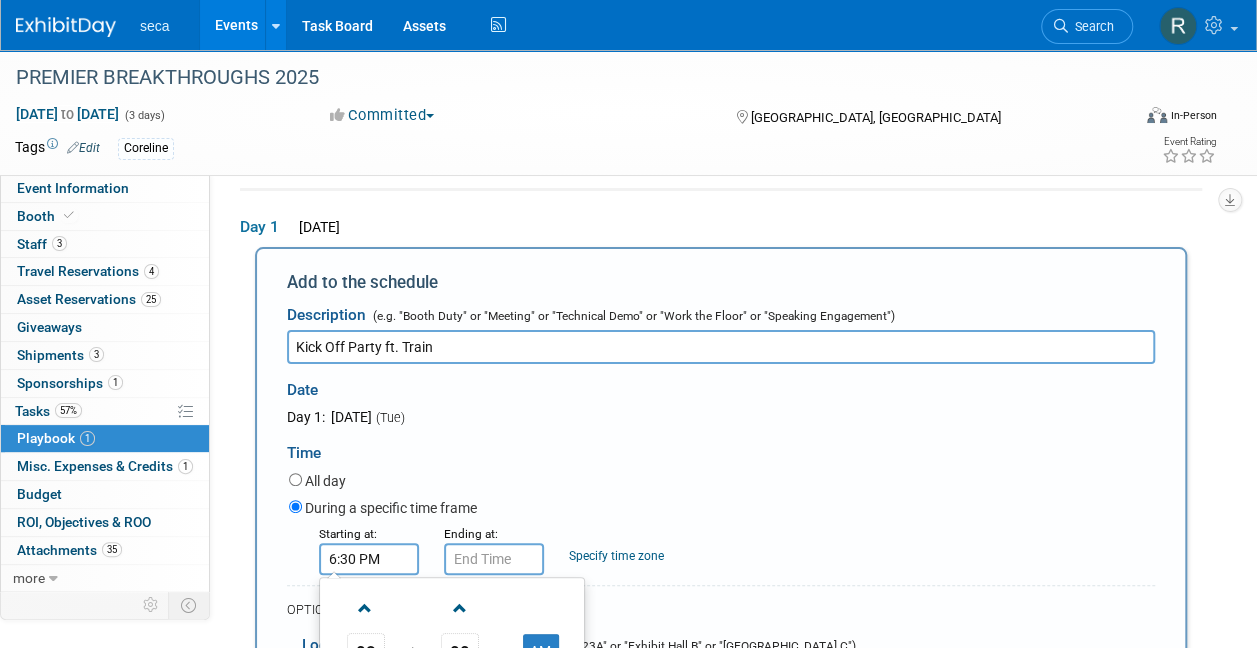 type on "6:30 PM" 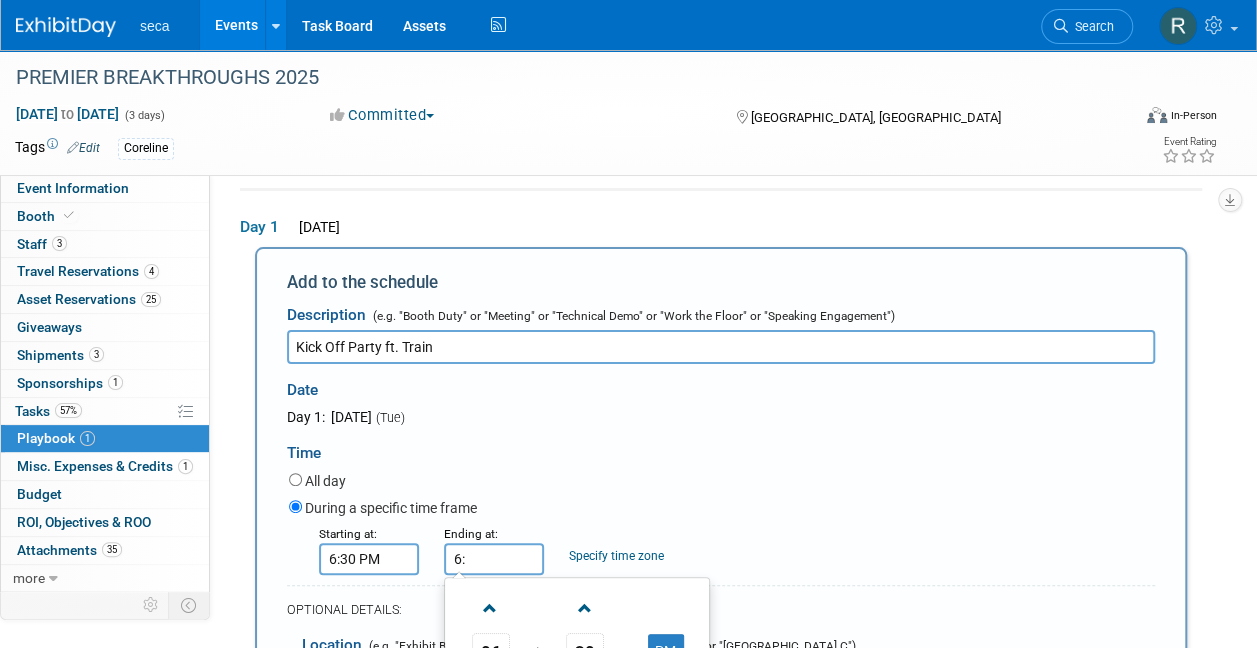 type on "6" 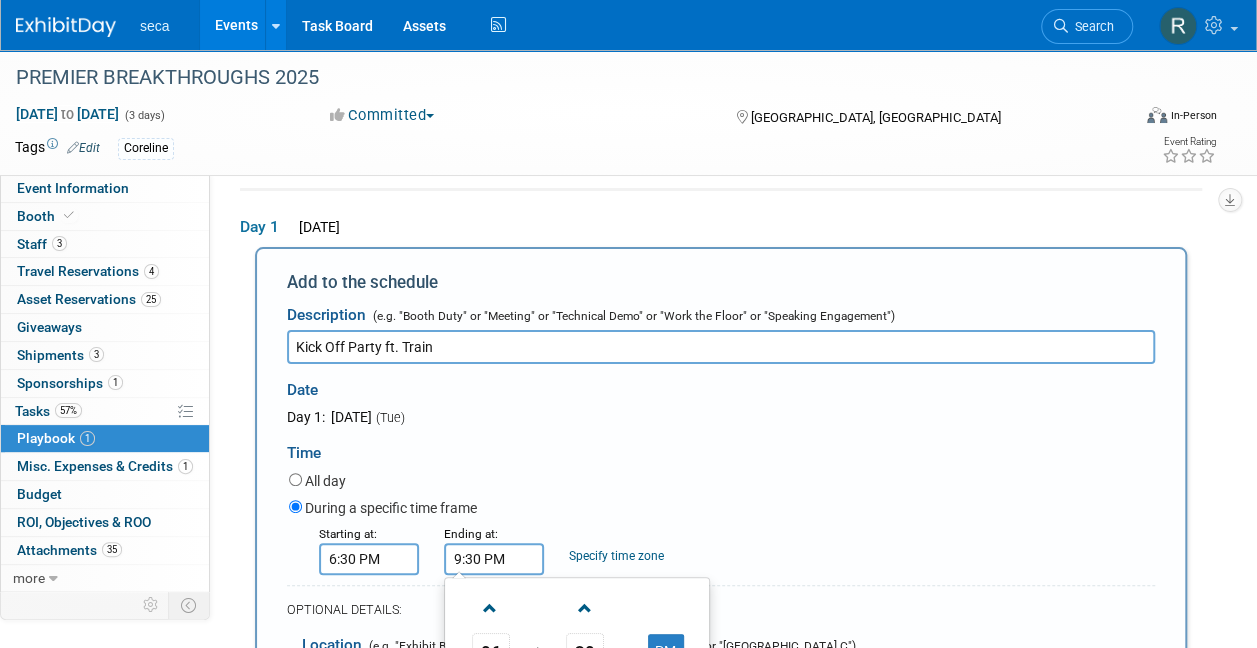 type on "9:30 PM" 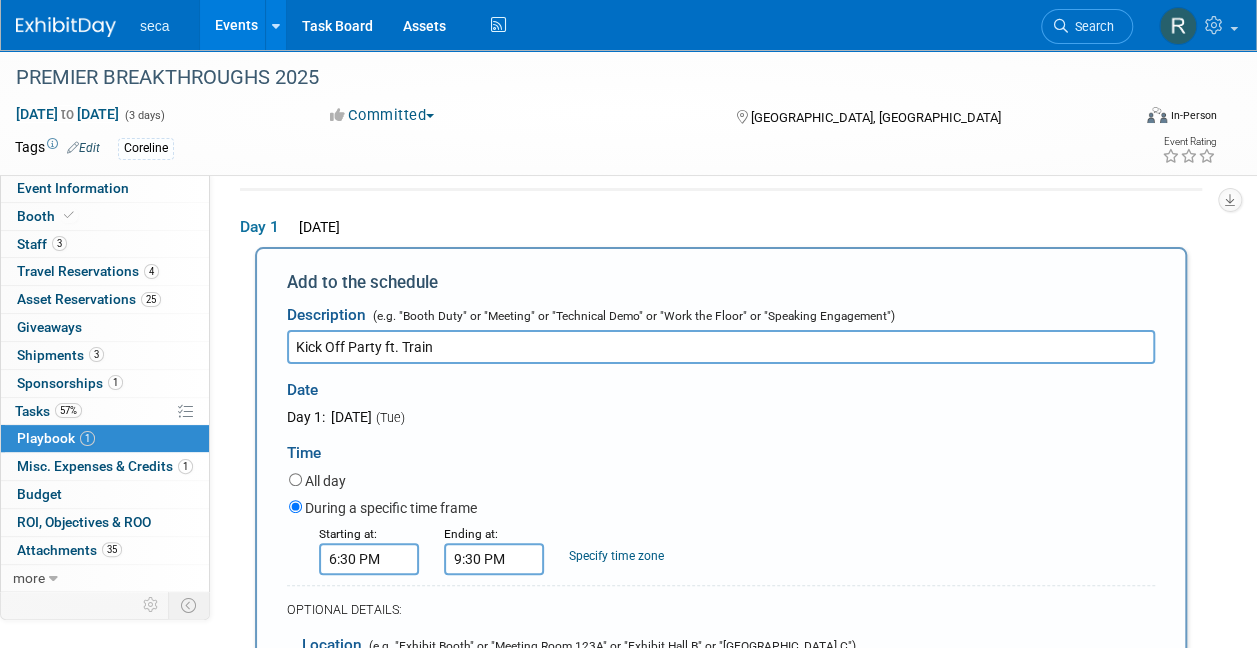 click on "Day 1:   July 15, 2025
(Tue)" at bounding box center (459, 417) 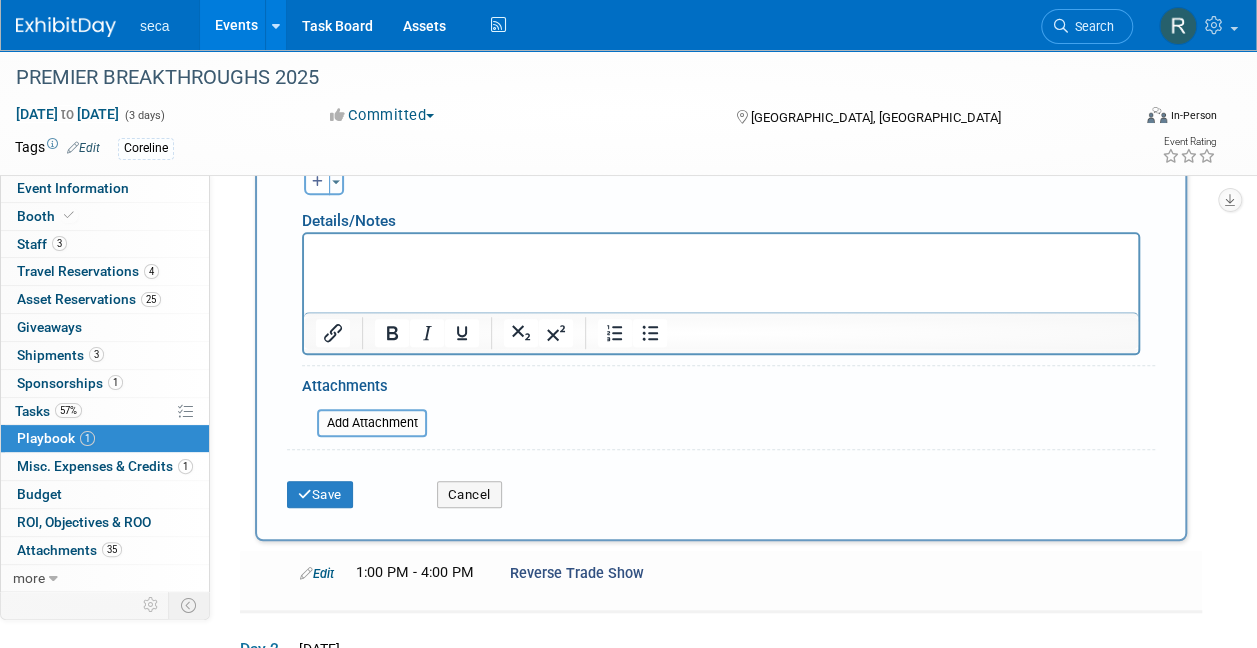 scroll, scrollTop: 632, scrollLeft: 0, axis: vertical 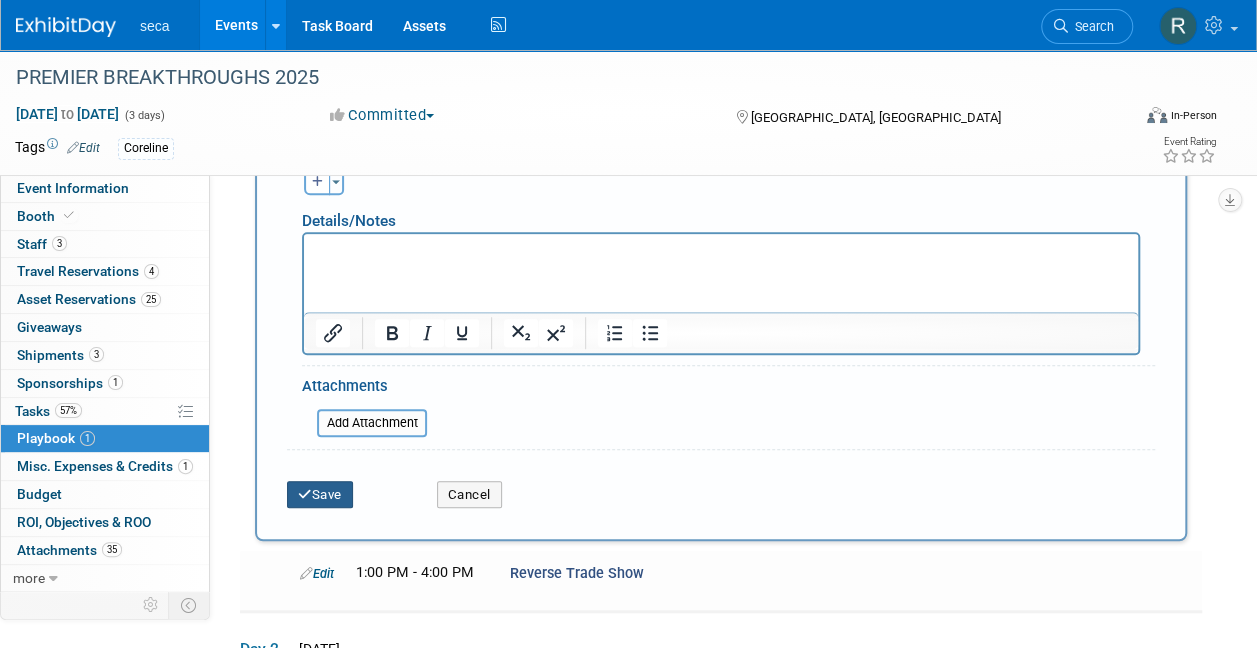 click on "Save" at bounding box center [320, 495] 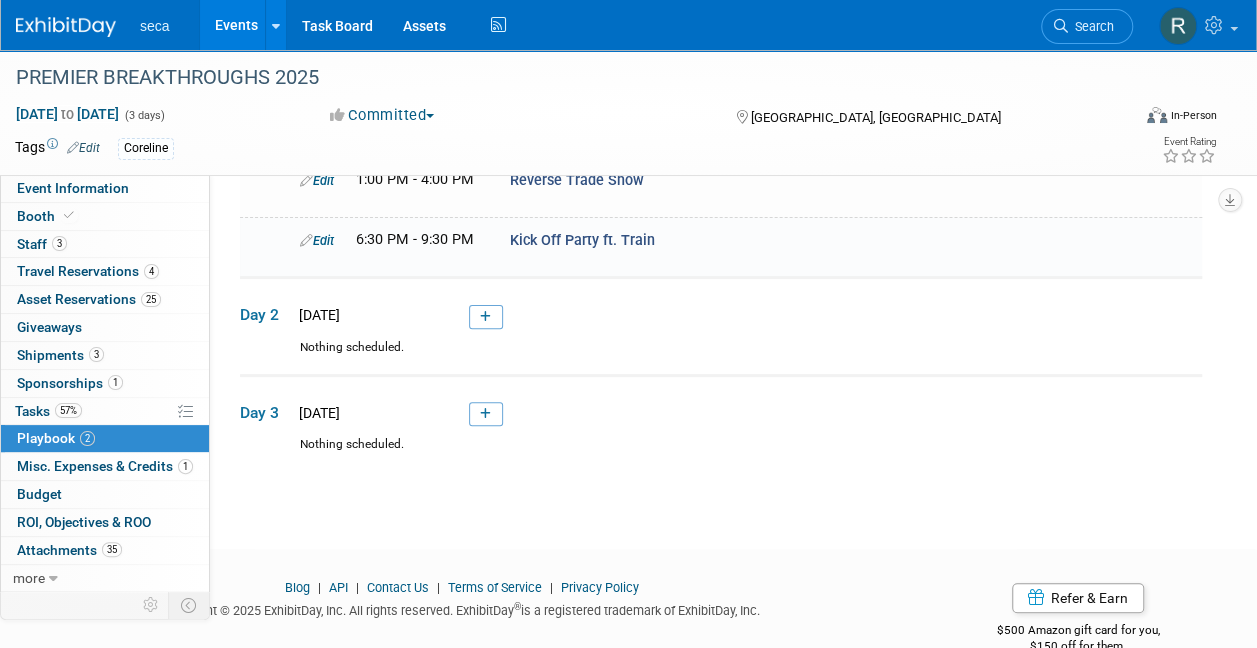 scroll, scrollTop: 120, scrollLeft: 0, axis: vertical 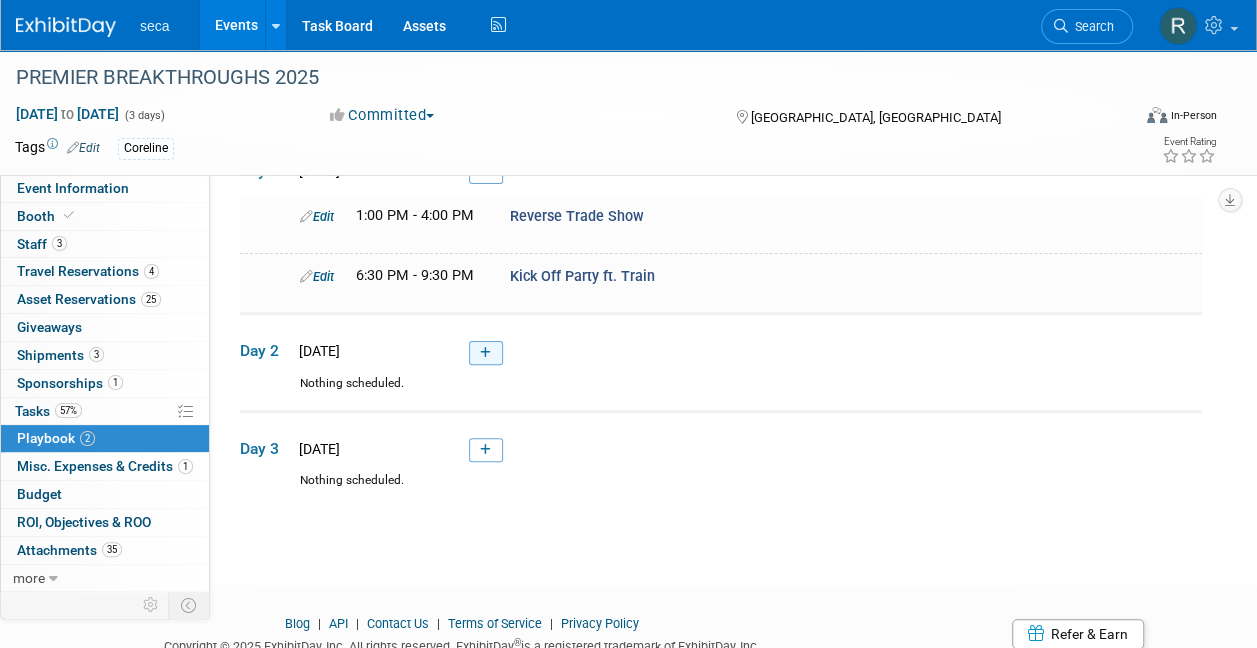 click at bounding box center (485, 353) 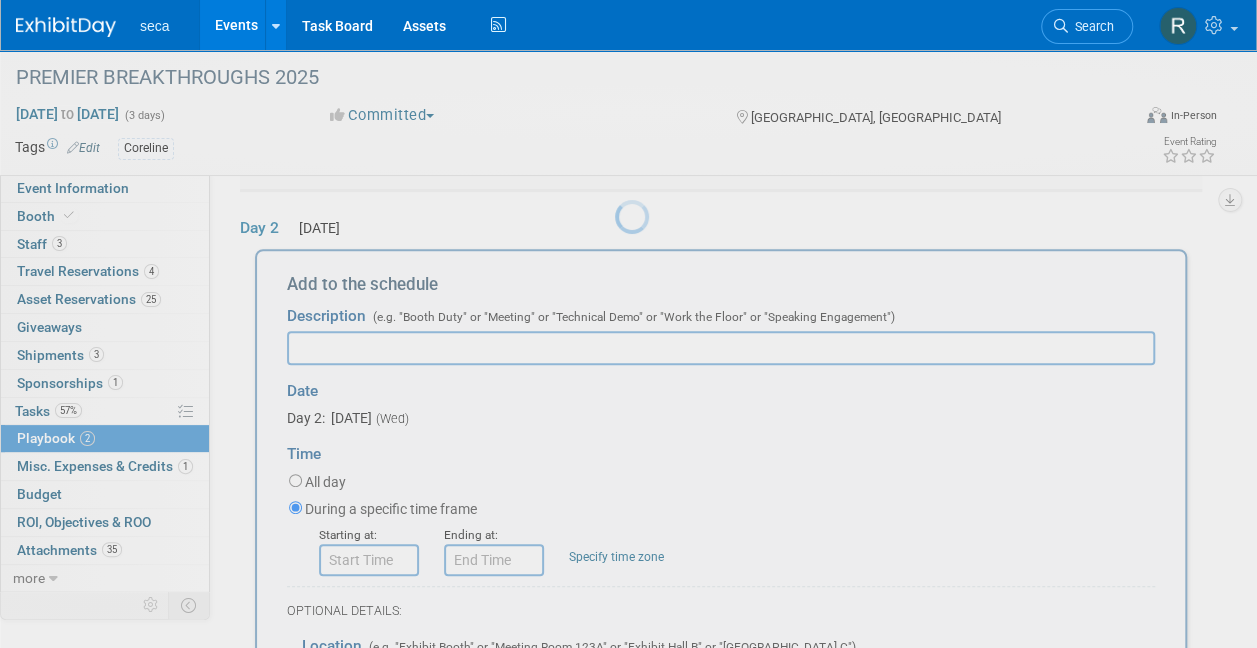 scroll, scrollTop: 0, scrollLeft: 0, axis: both 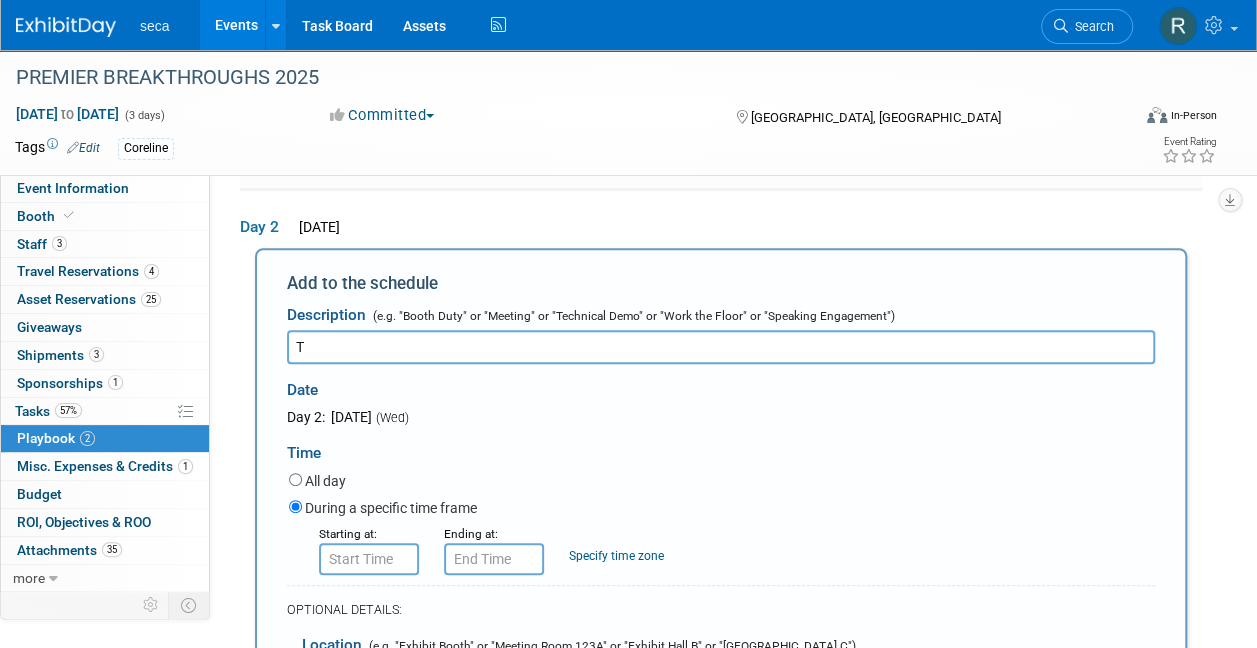 click on "T" at bounding box center (721, 347) 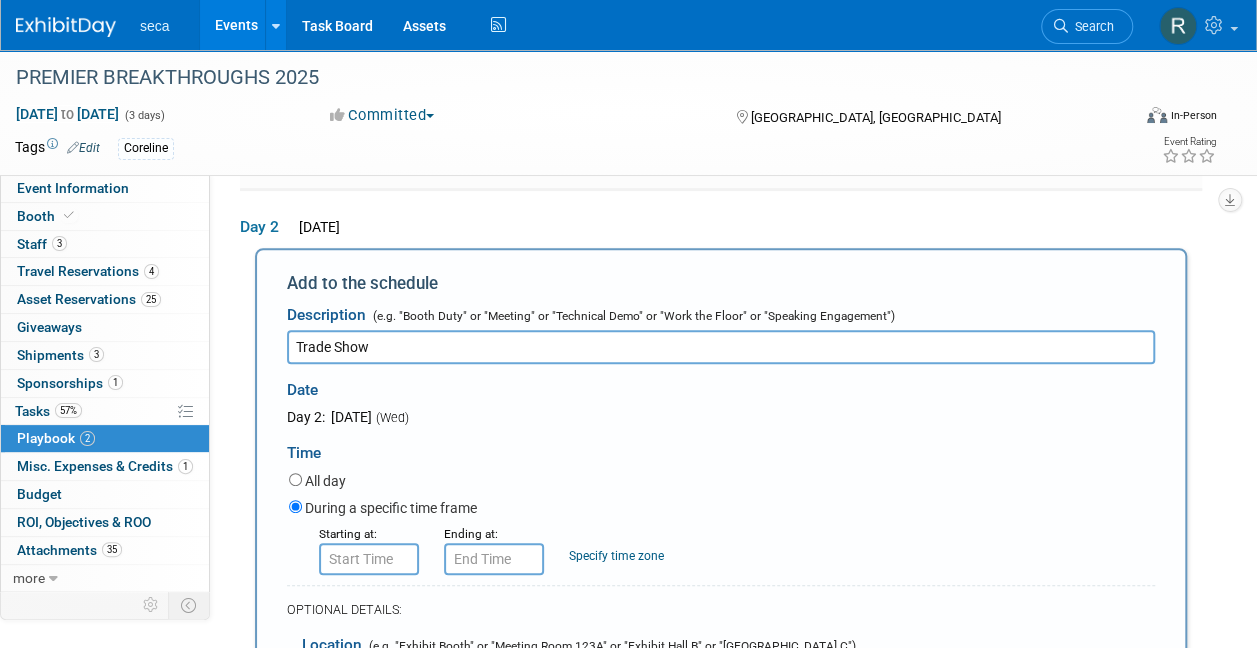 type on "Trade Show" 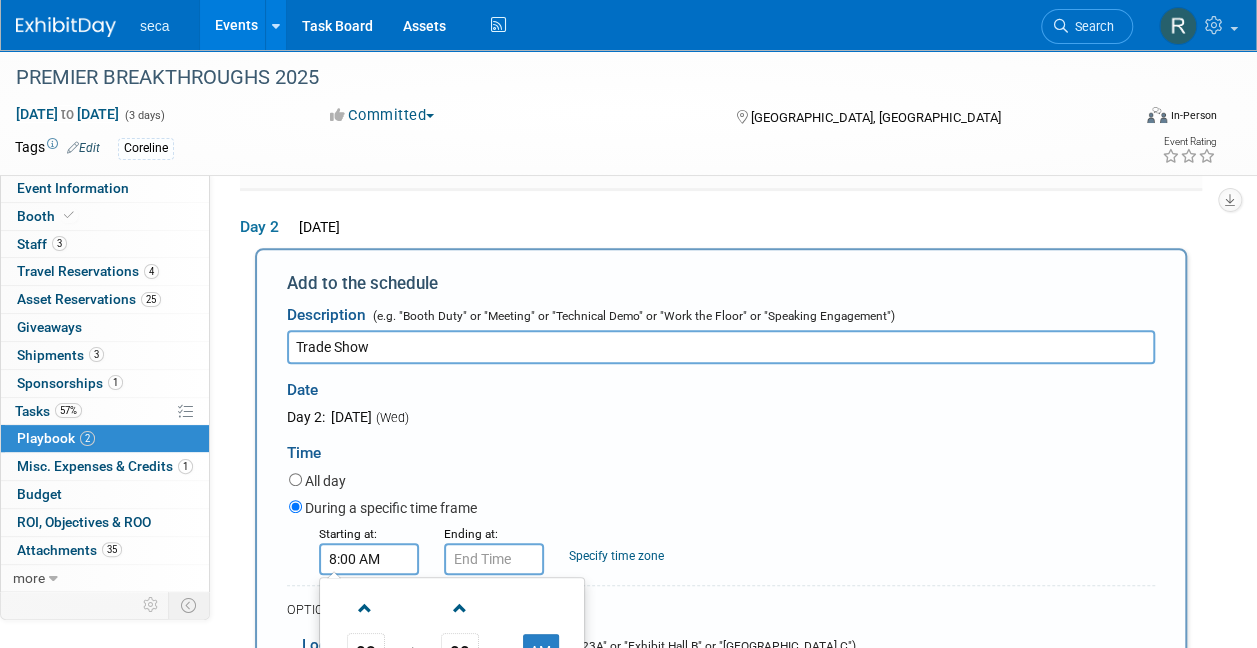 click on "8:00 AM" at bounding box center (369, 559) 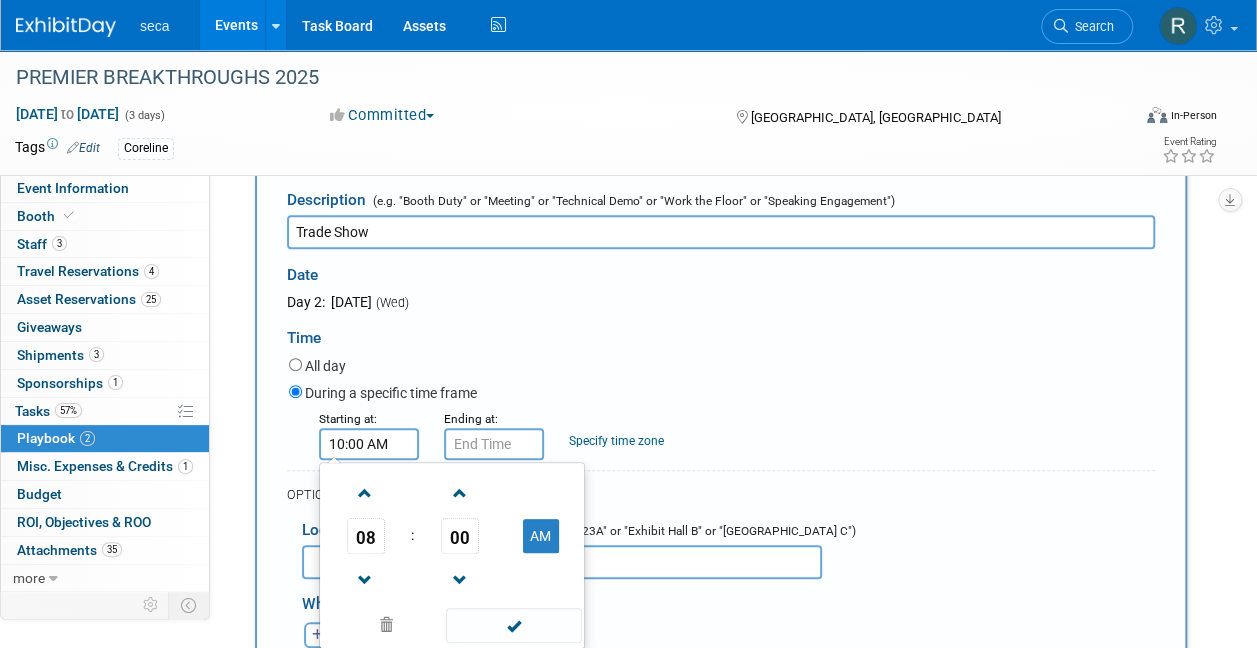 scroll, scrollTop: 358, scrollLeft: 0, axis: vertical 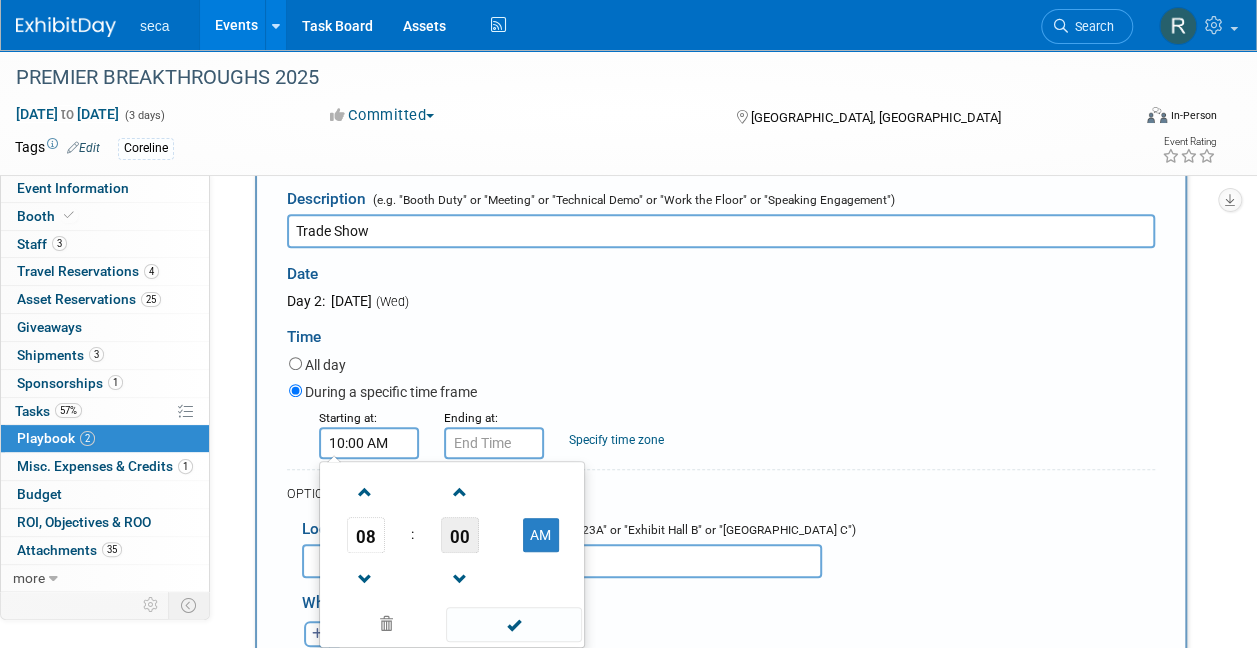 click on "00" at bounding box center [460, 535] 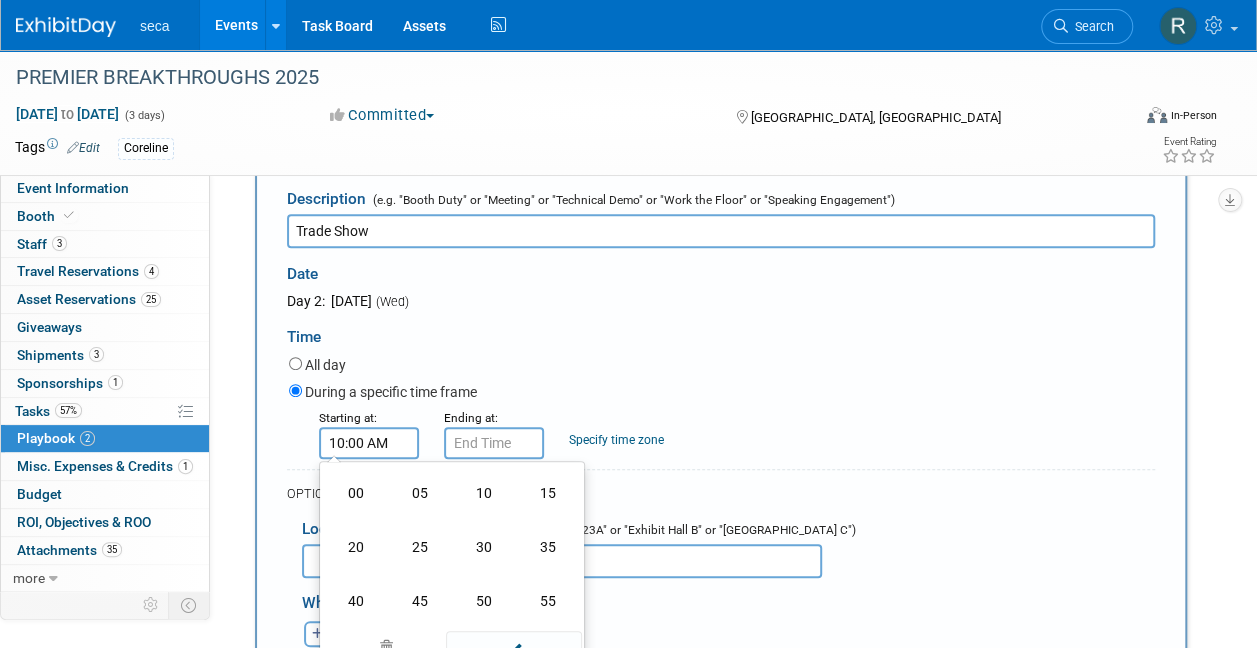 click on "30" at bounding box center (484, 547) 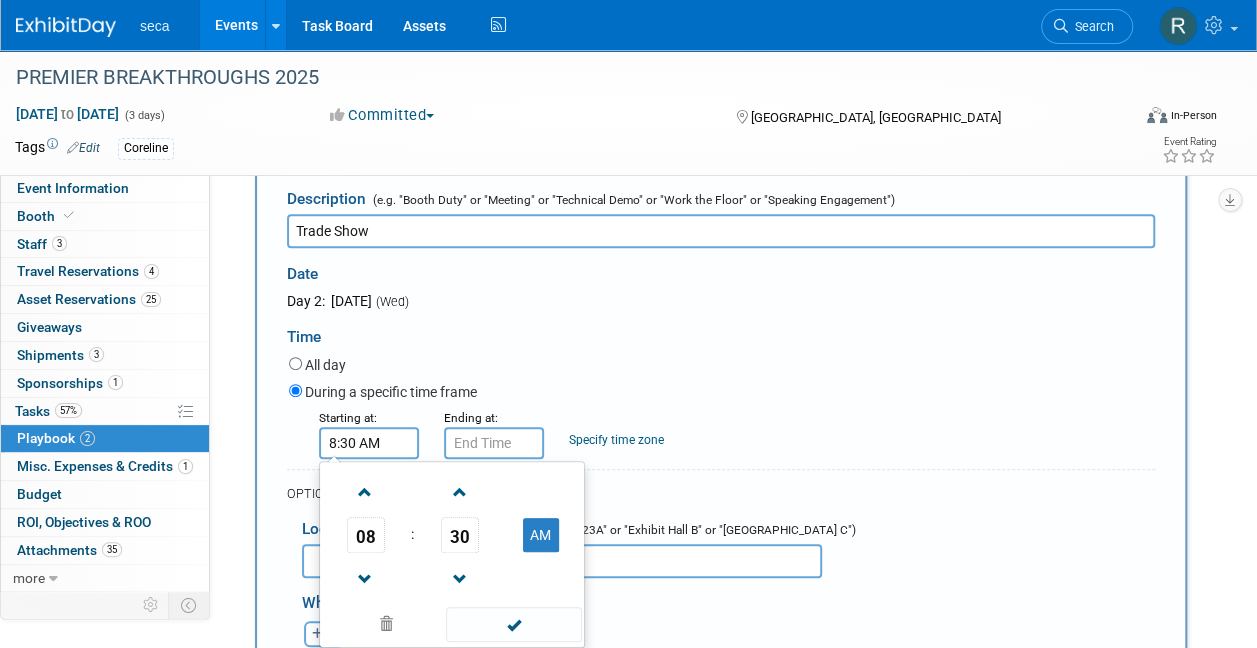 drag, startPoint x: 398, startPoint y: 440, endPoint x: 276, endPoint y: 406, distance: 126.649124 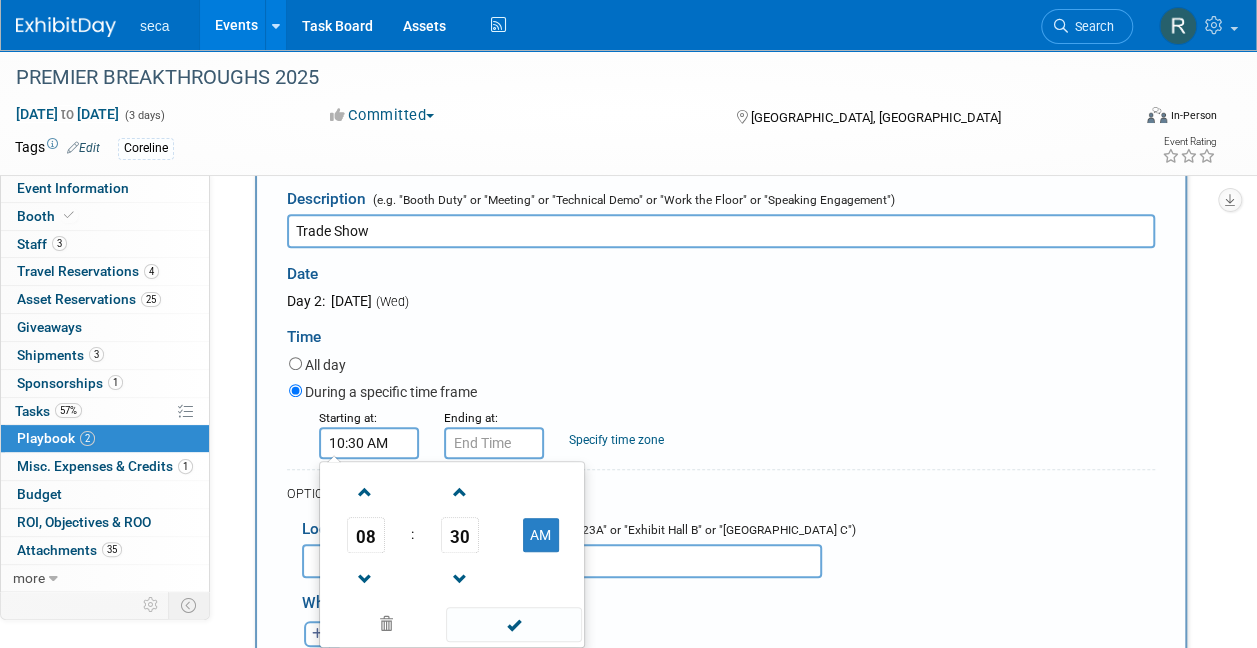 type on "10:30 AM" 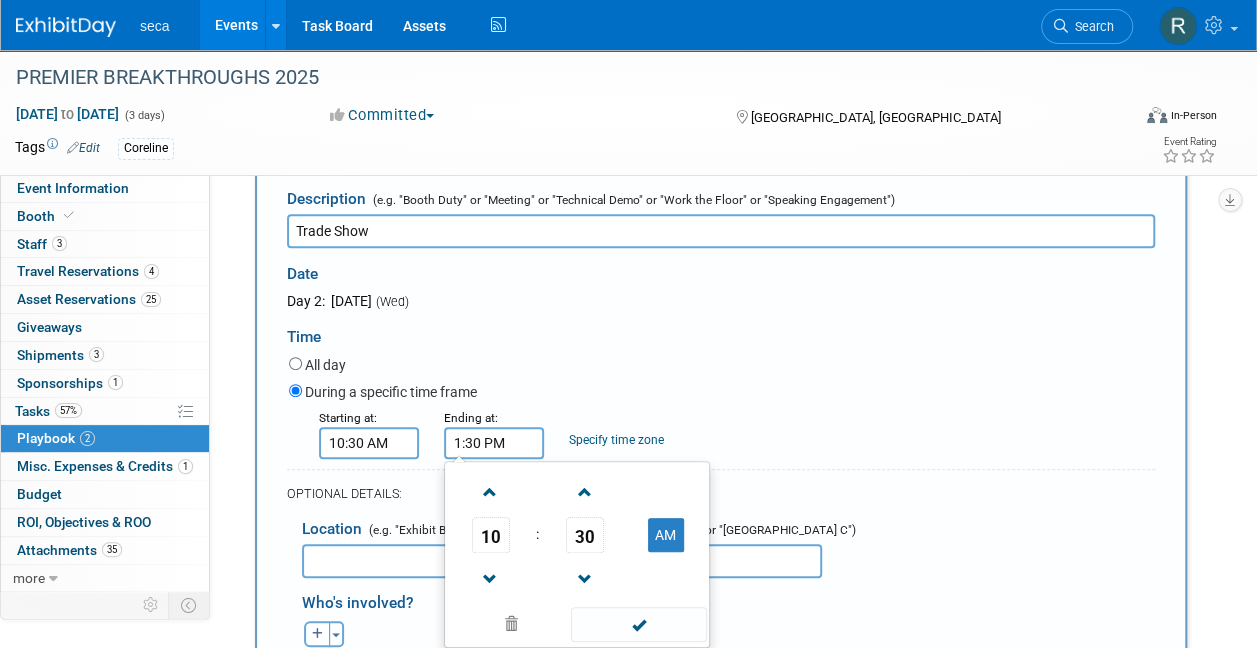 type on "1:30 PM" 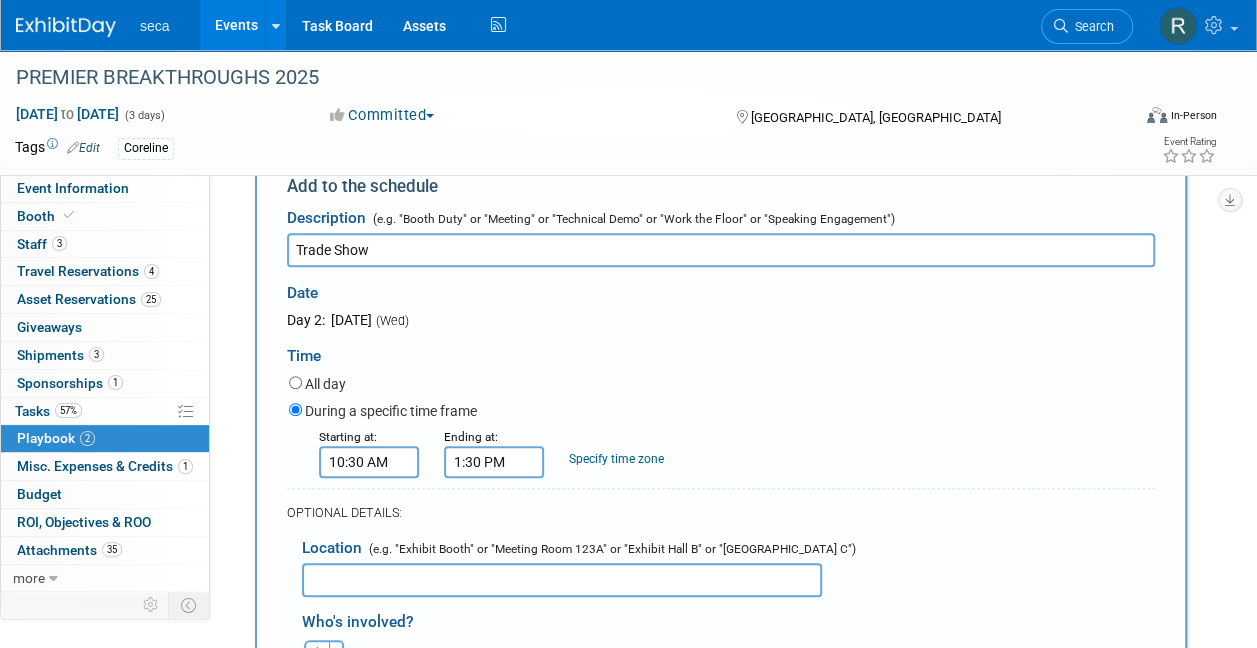 scroll, scrollTop: 338, scrollLeft: 0, axis: vertical 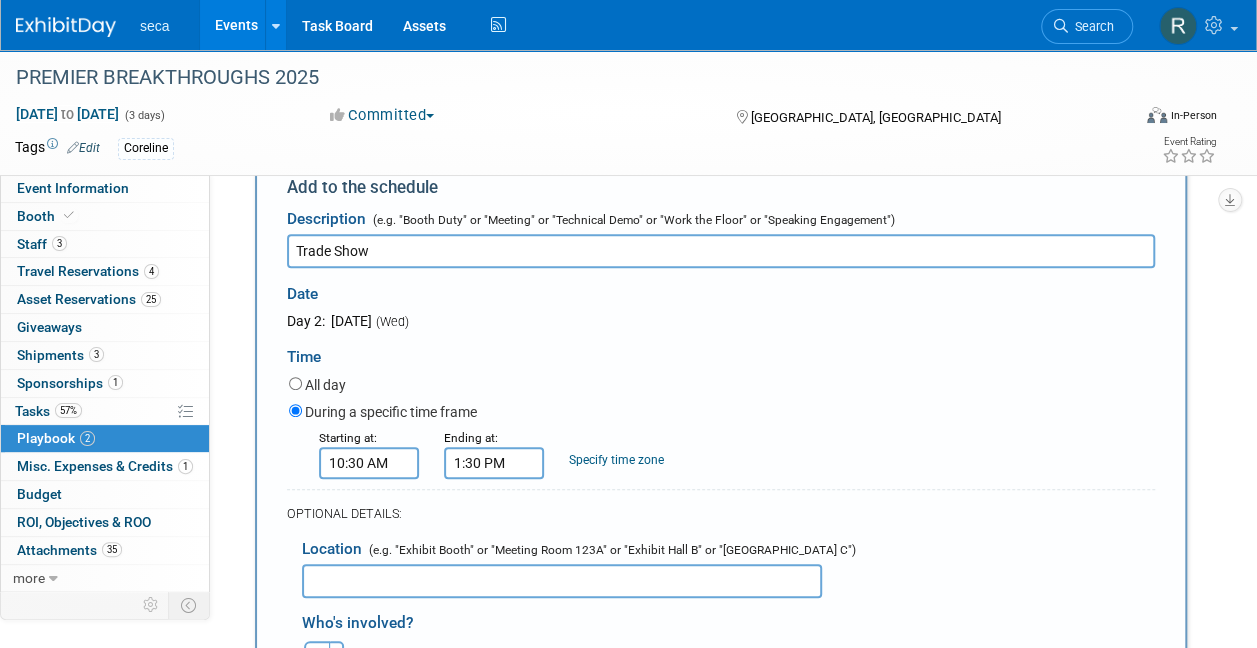 click on "Trade Show" at bounding box center (721, 251) 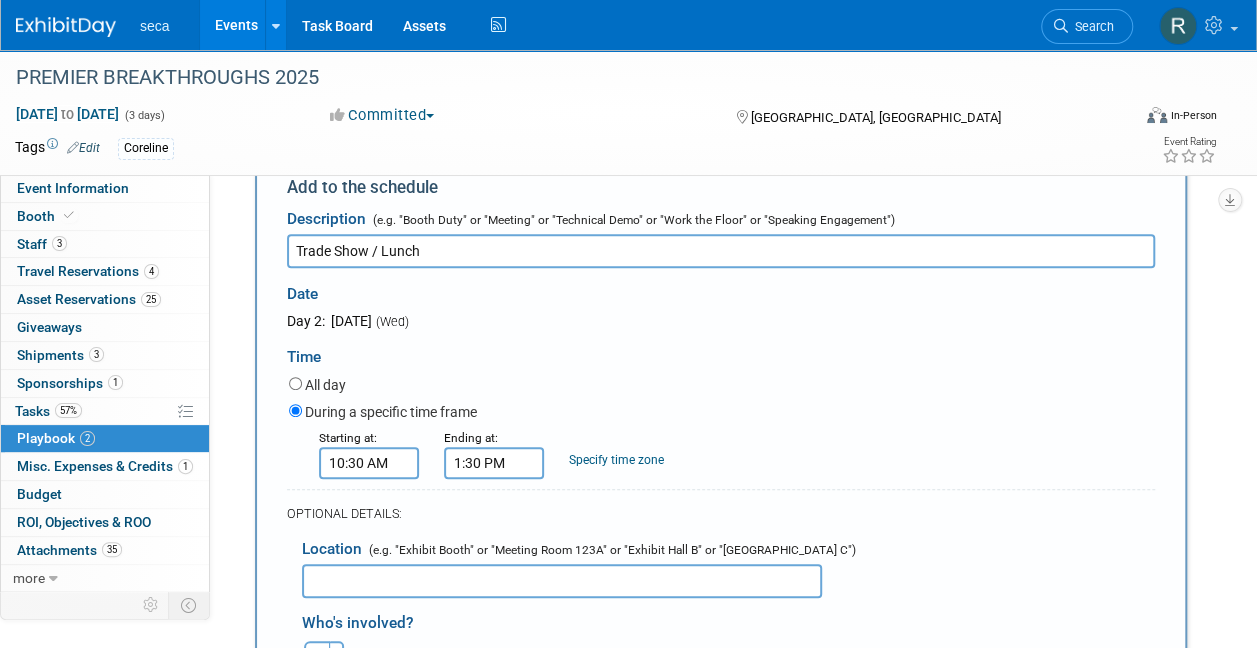type on "Trade Show / Lunch" 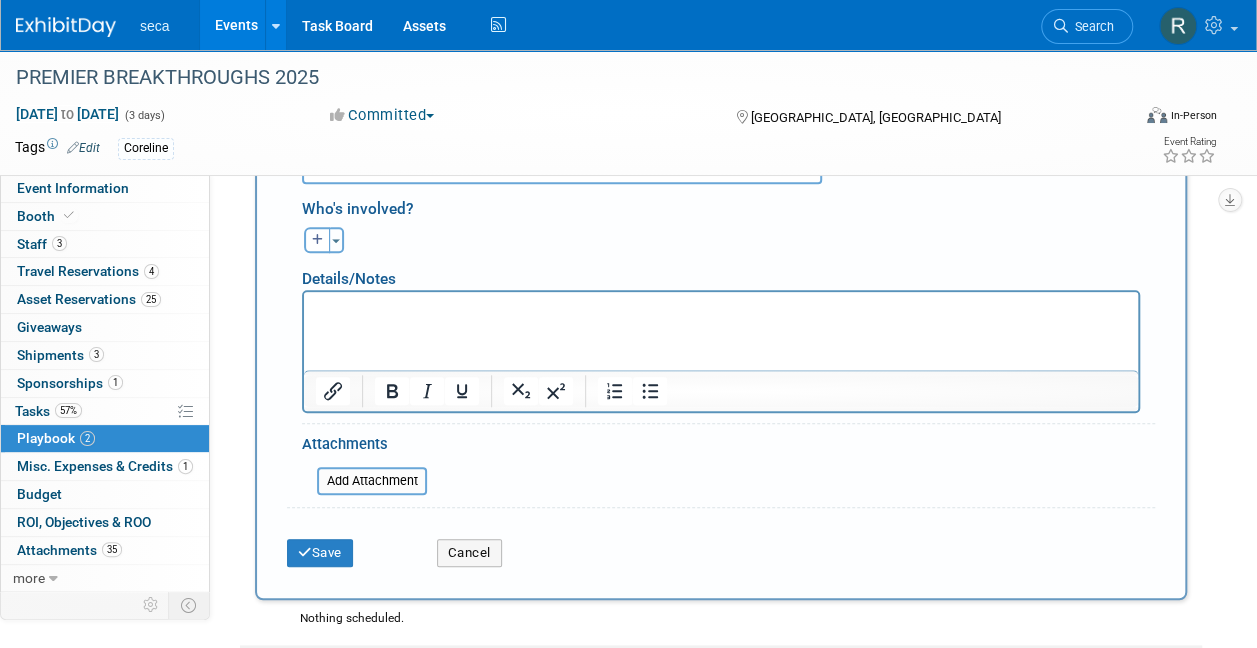 scroll, scrollTop: 953, scrollLeft: 0, axis: vertical 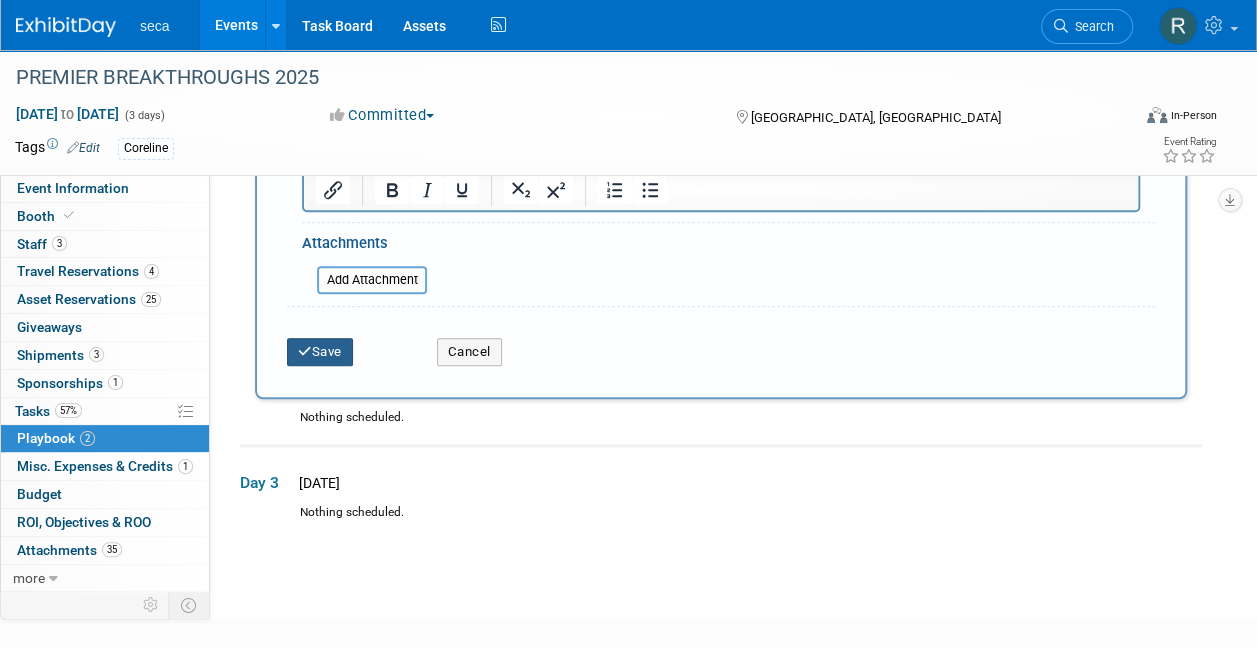 click on "Save" at bounding box center (320, 352) 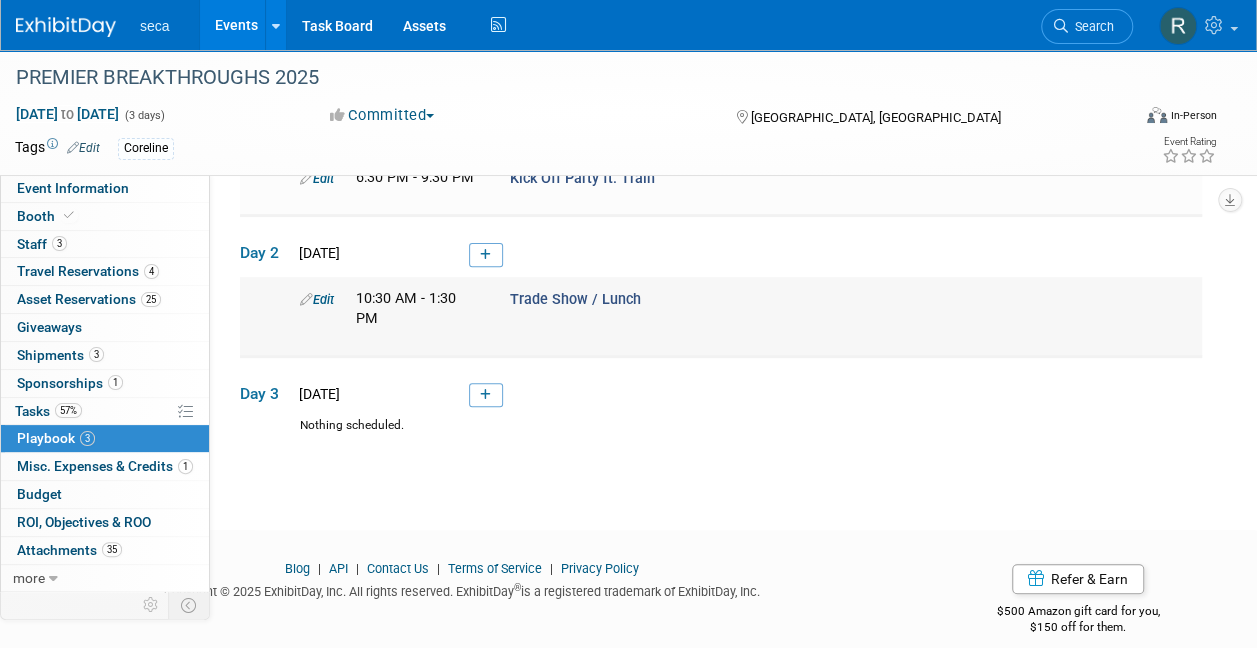 scroll, scrollTop: 234, scrollLeft: 0, axis: vertical 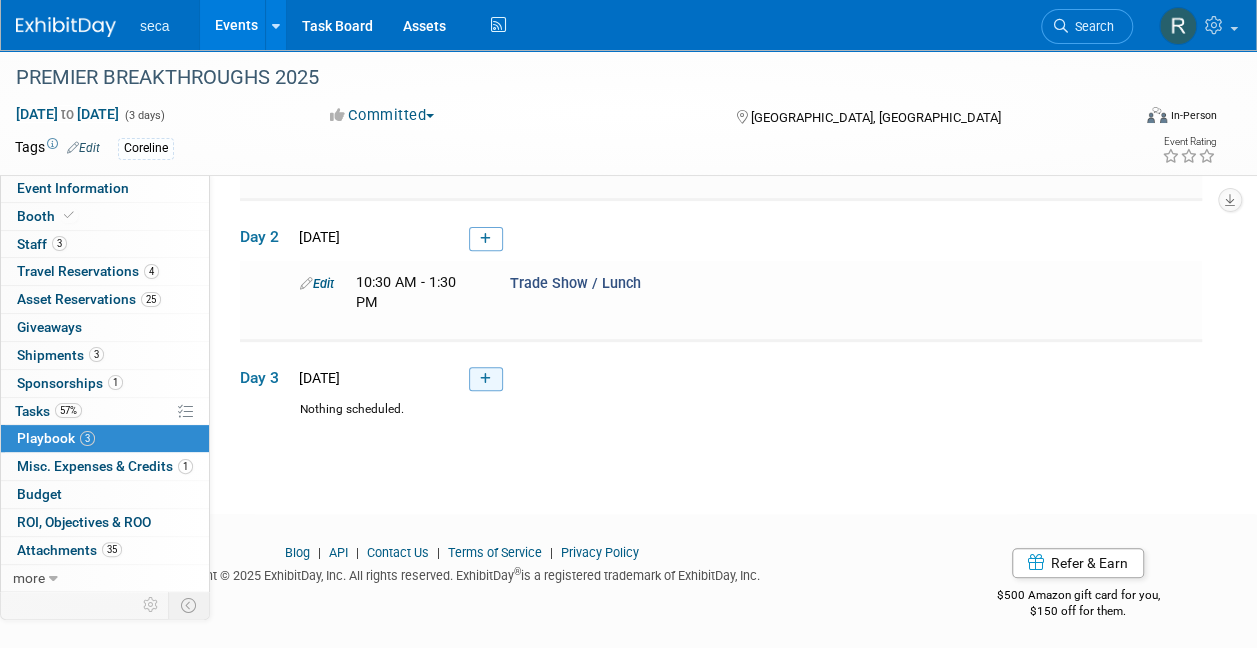 click at bounding box center [486, 379] 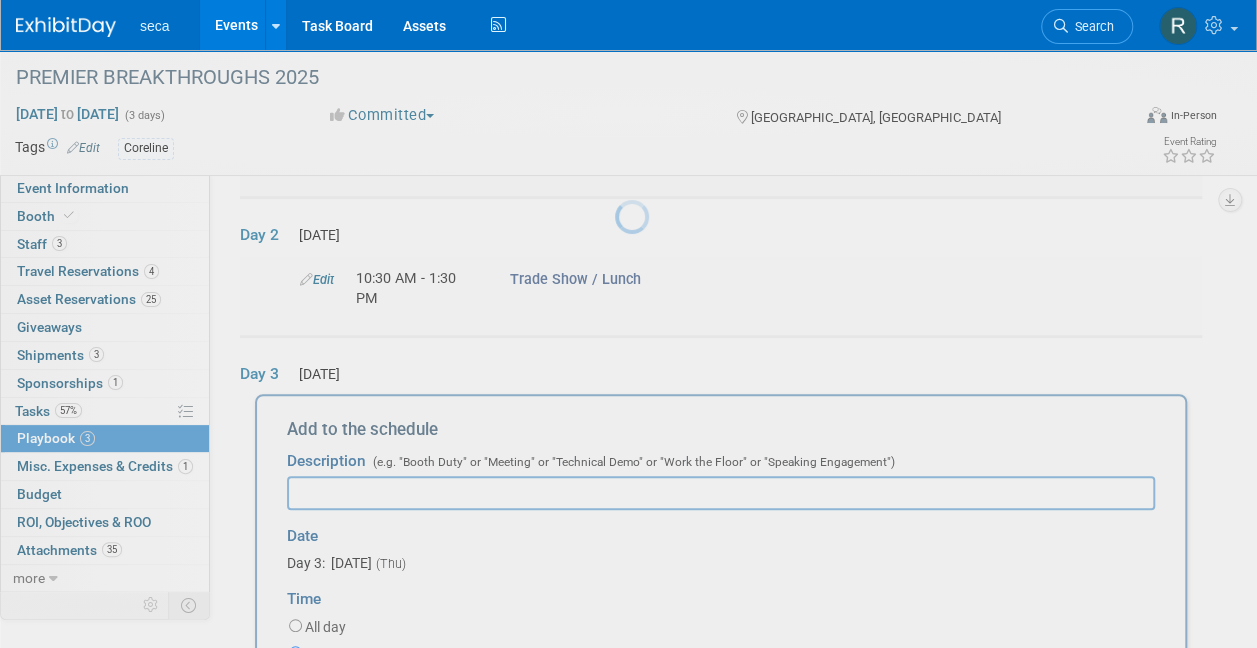 scroll, scrollTop: 382, scrollLeft: 0, axis: vertical 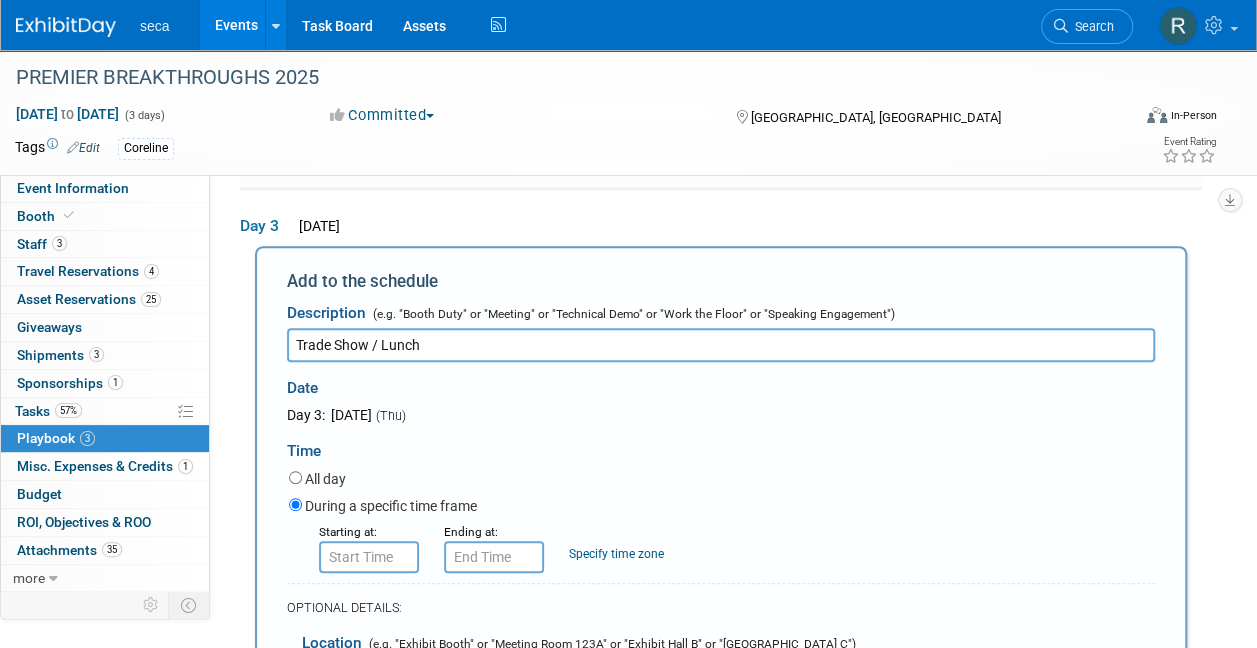 type on "Trade Show / Lunch" 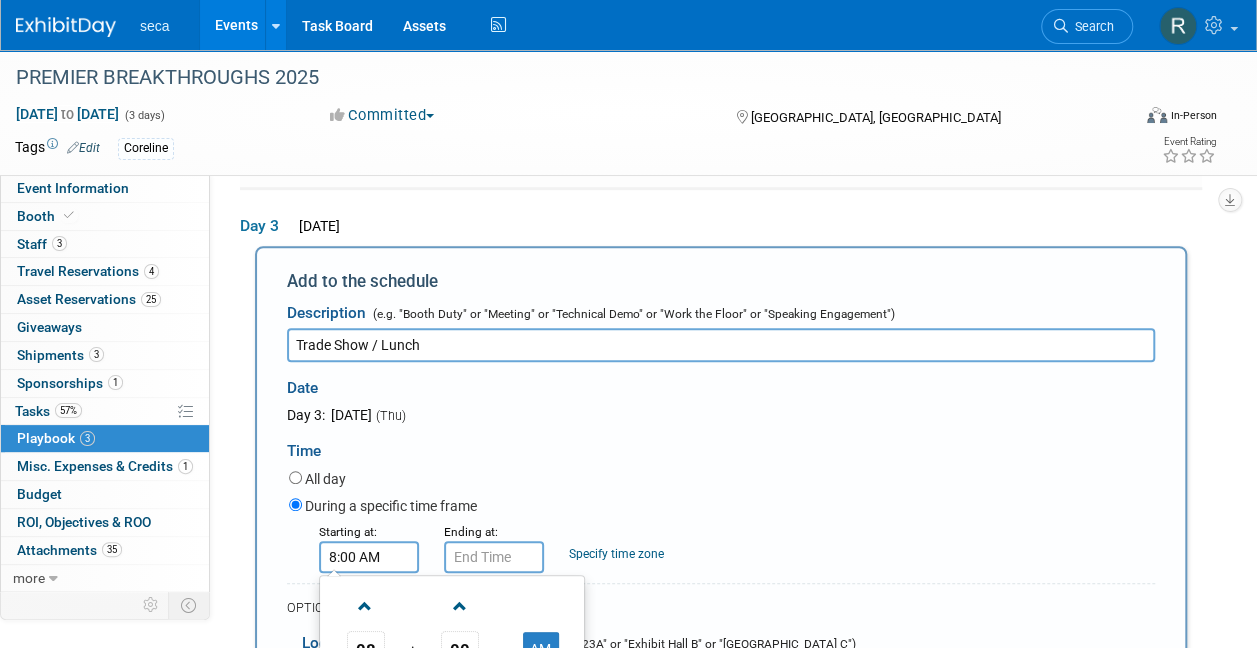 click on "8:00 AM" at bounding box center (369, 557) 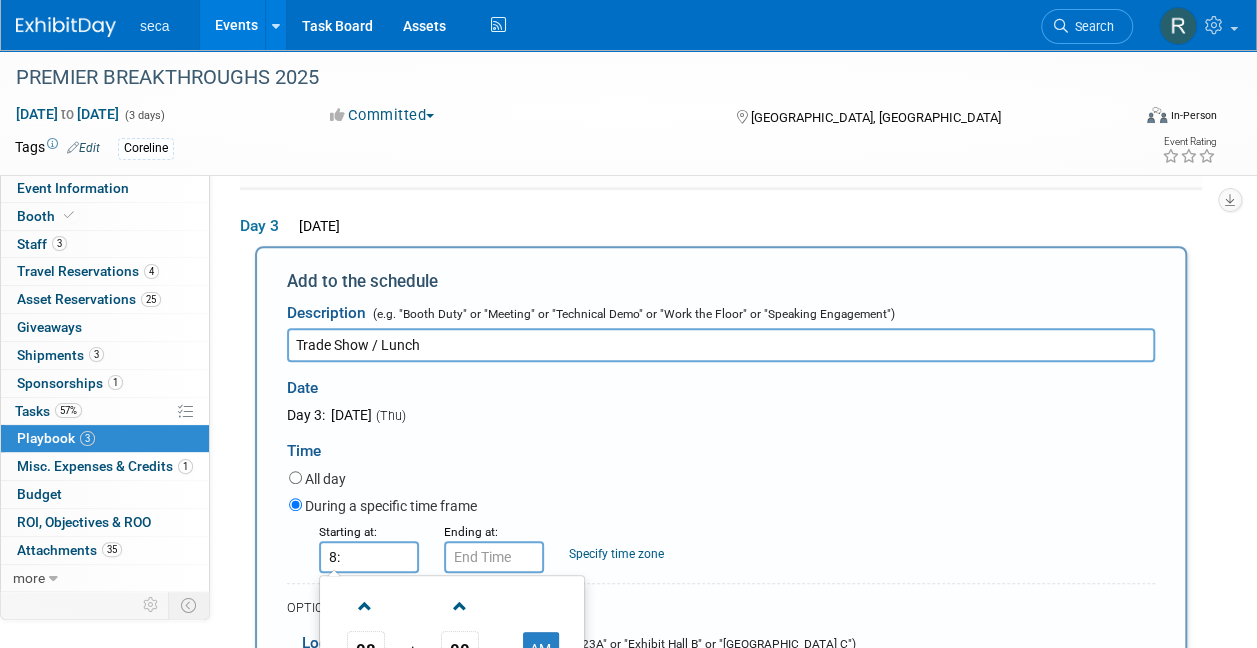 type on "8" 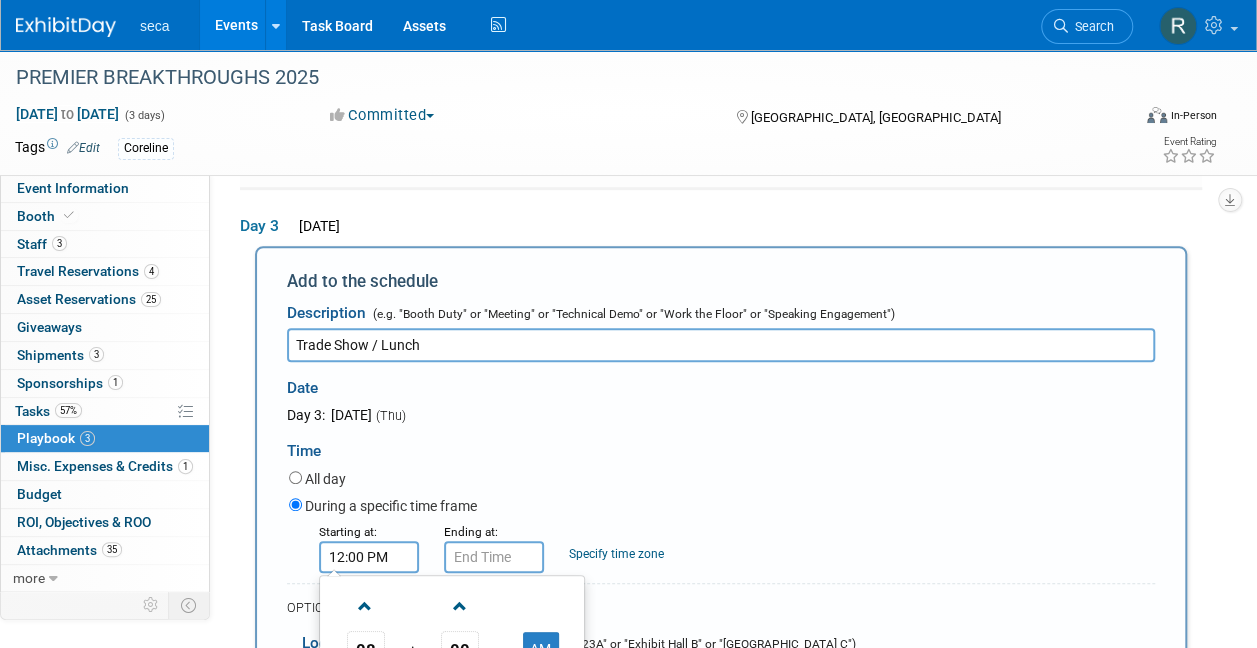 type on "12:00 PM" 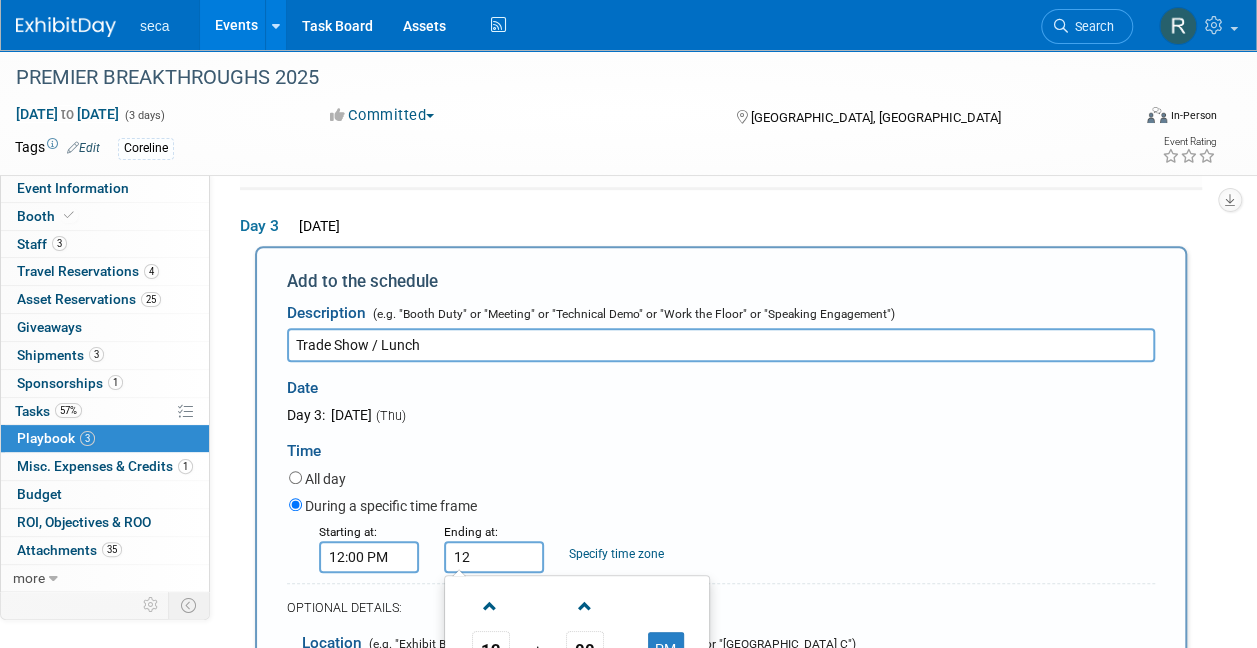 type on "1" 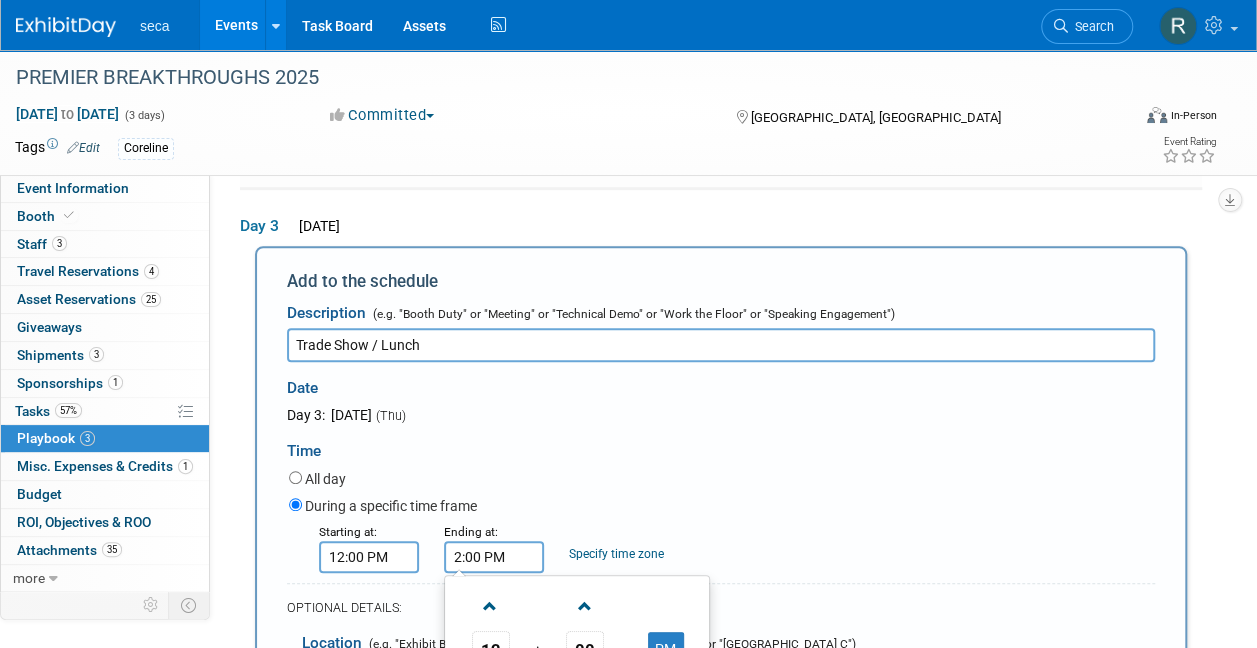 type on "2:00 PM" 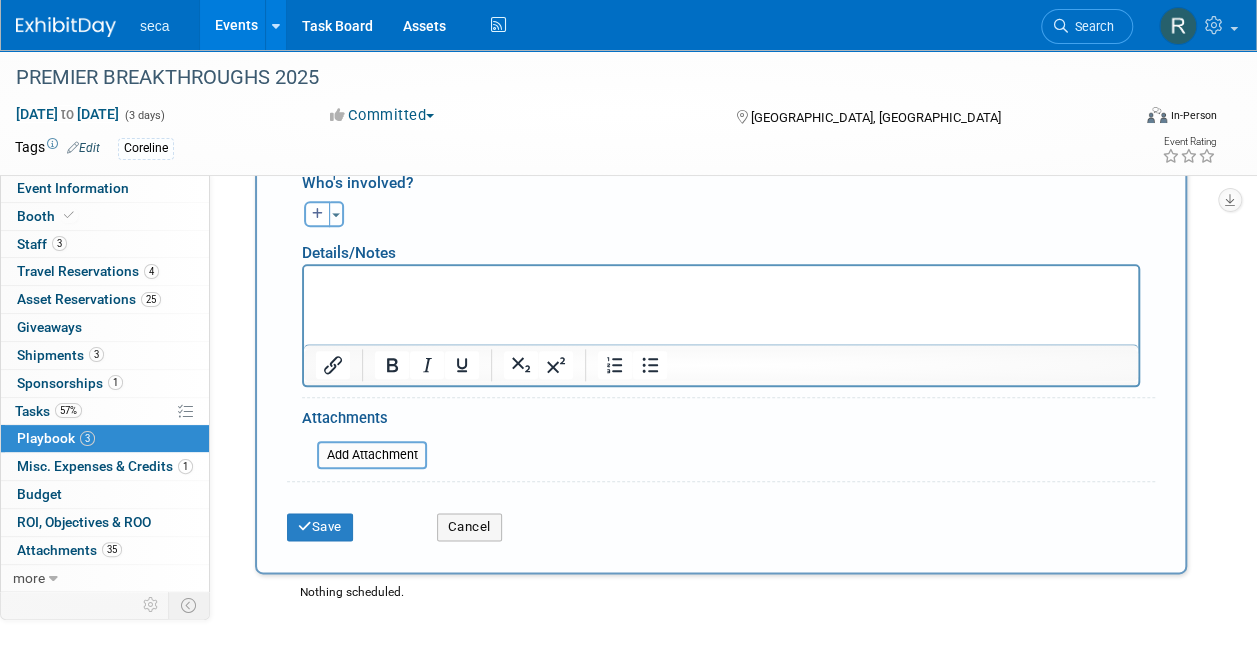 scroll, scrollTop: 924, scrollLeft: 0, axis: vertical 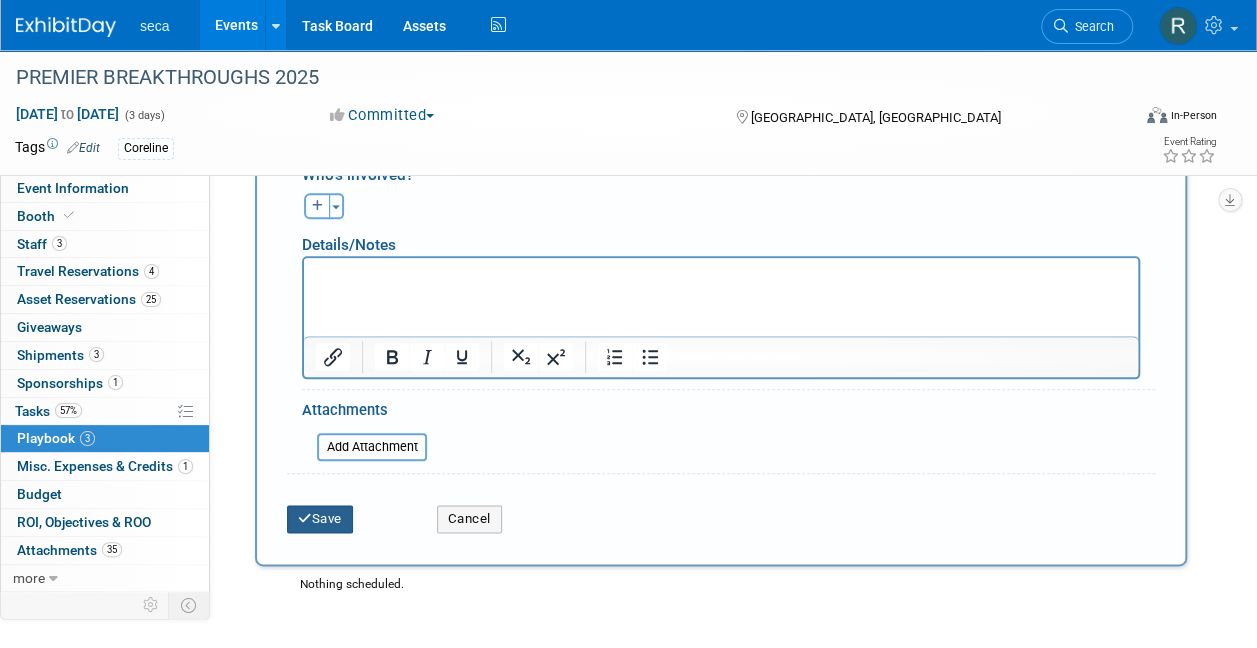 click on "Save" at bounding box center [320, 519] 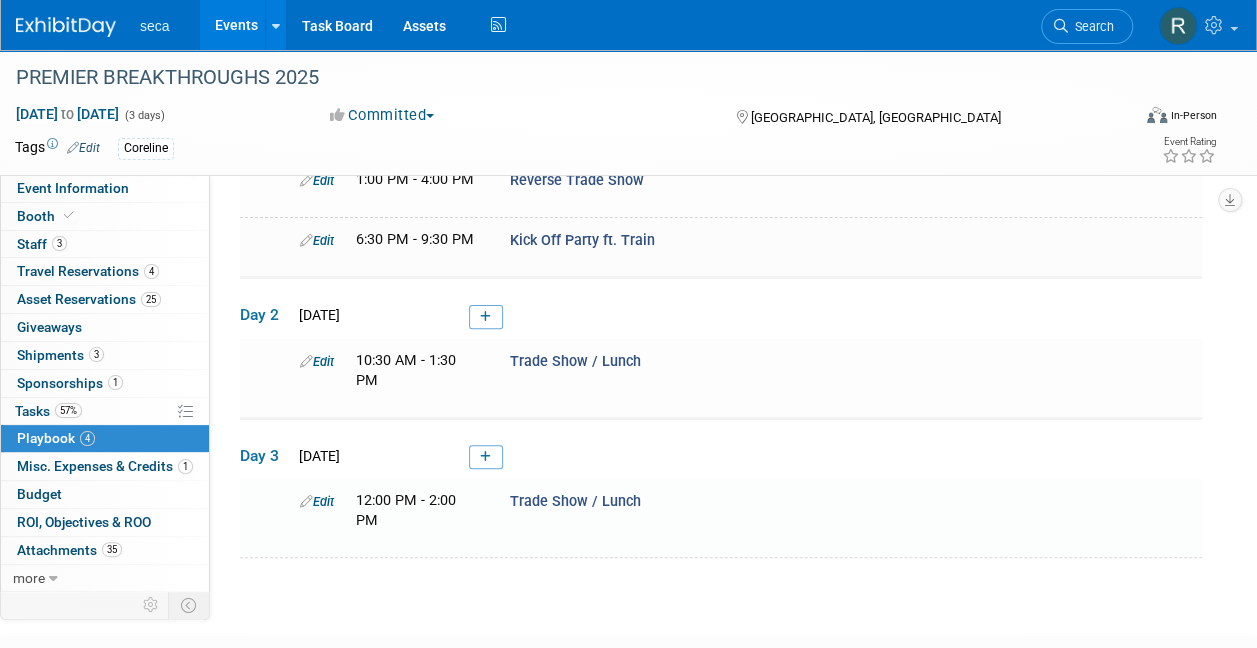 scroll, scrollTop: 278, scrollLeft: 0, axis: vertical 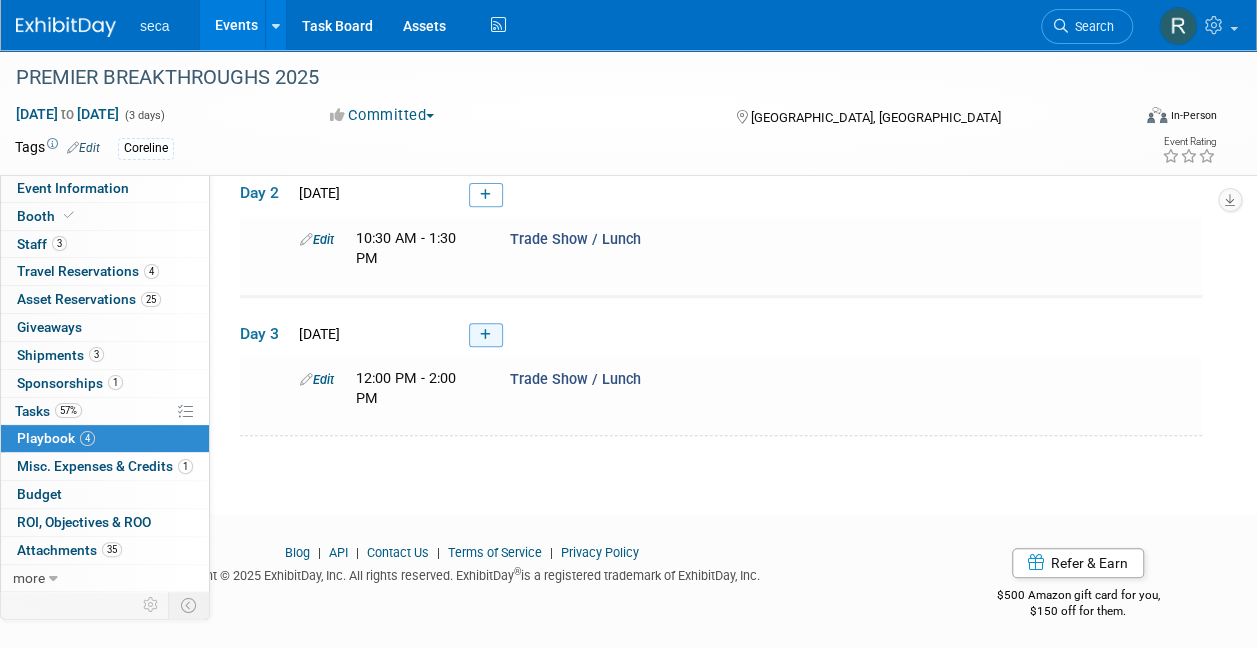 click at bounding box center (486, 335) 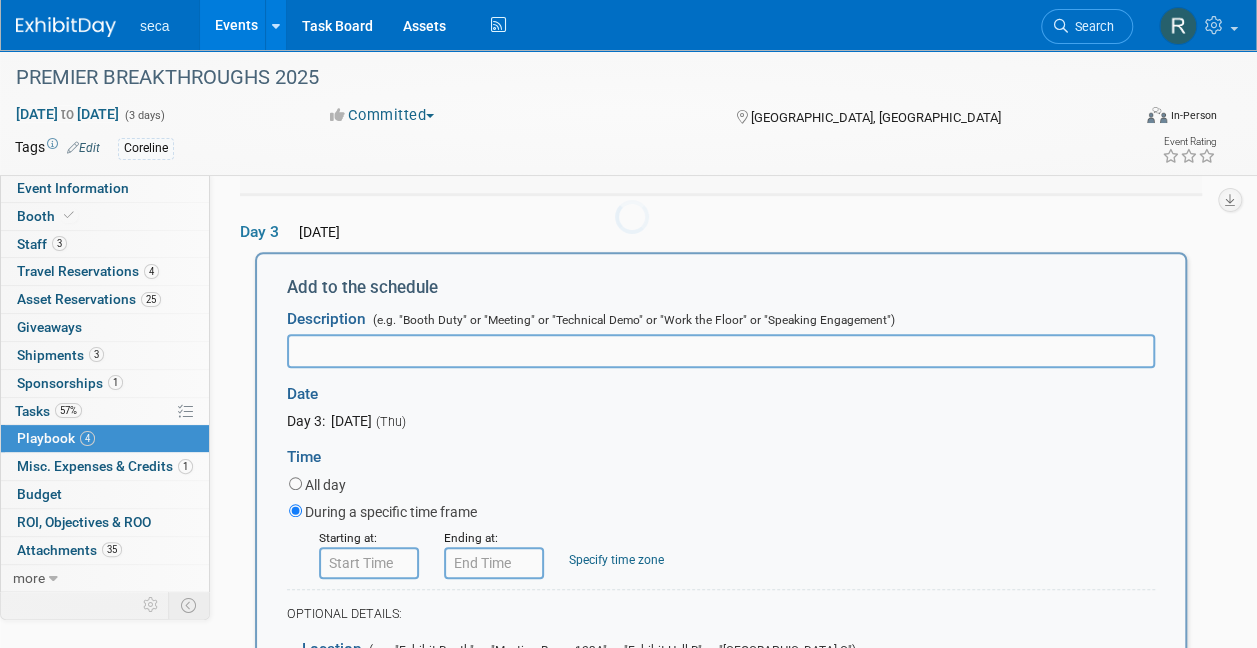 scroll, scrollTop: 382, scrollLeft: 0, axis: vertical 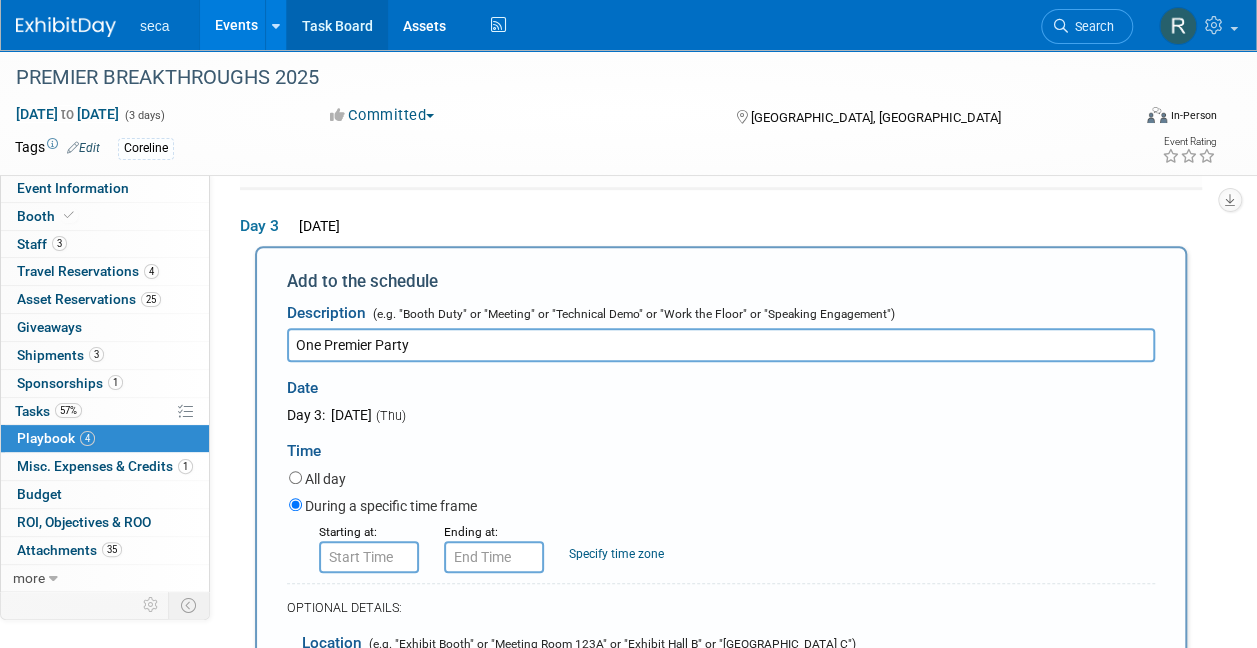 type on "One Premier Party" 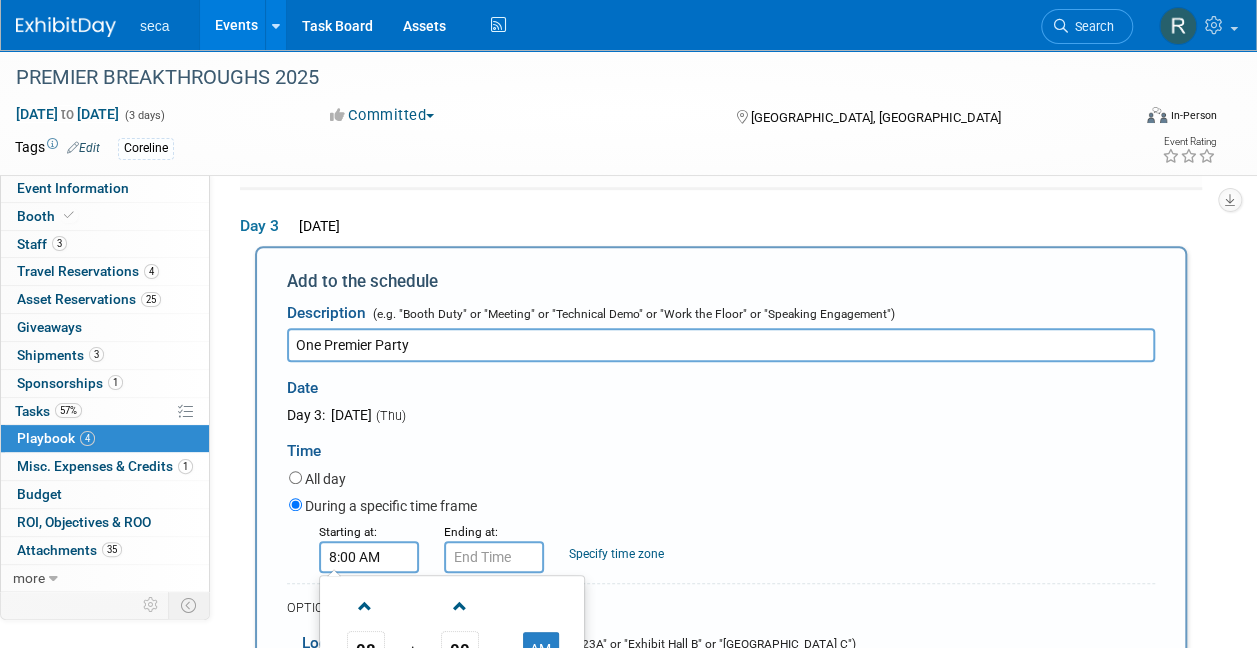 click on "8:00 AM" at bounding box center (369, 557) 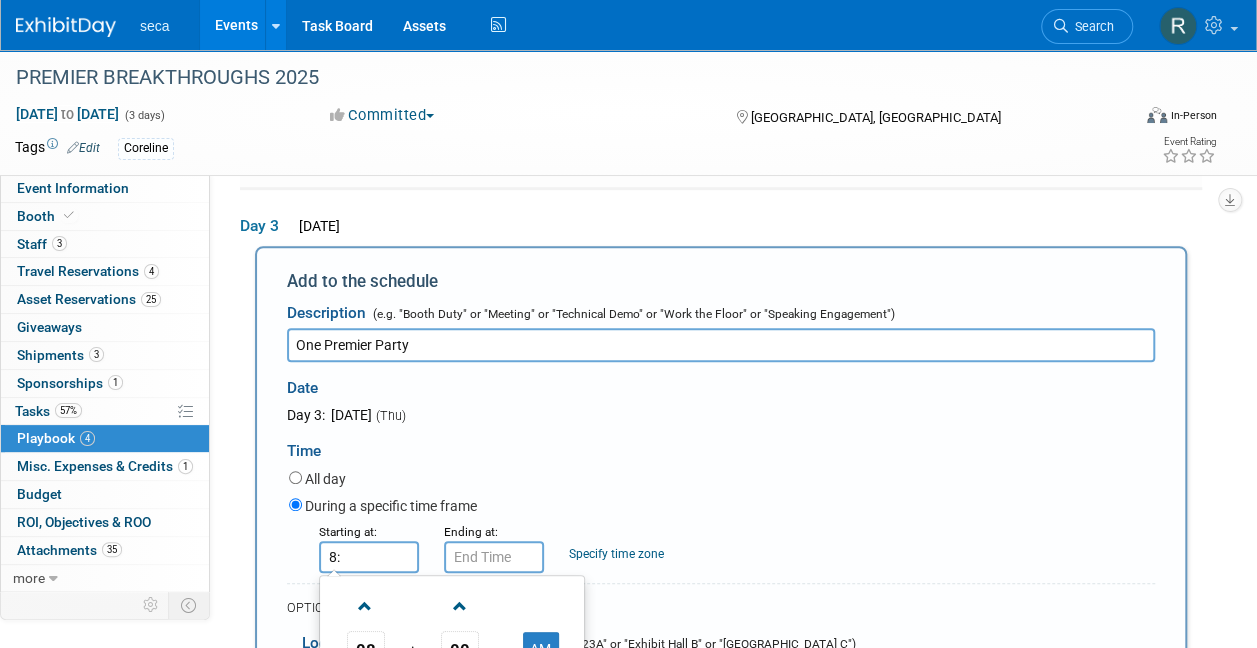 type on "8" 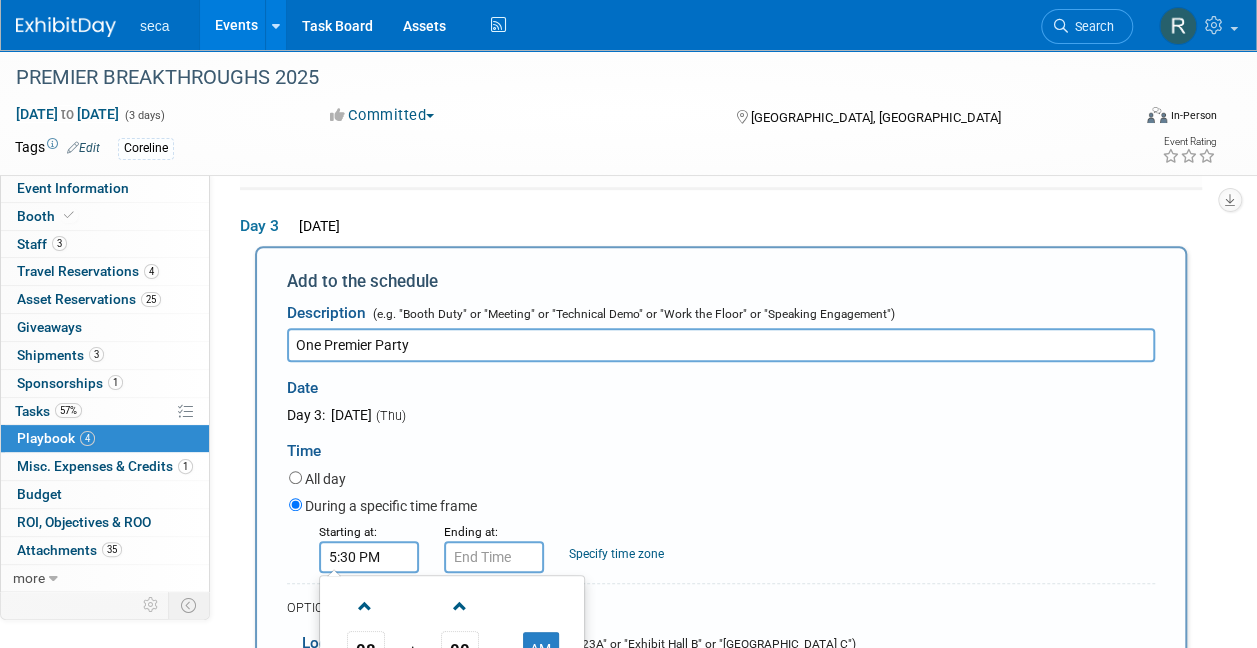type on "5:30 PM" 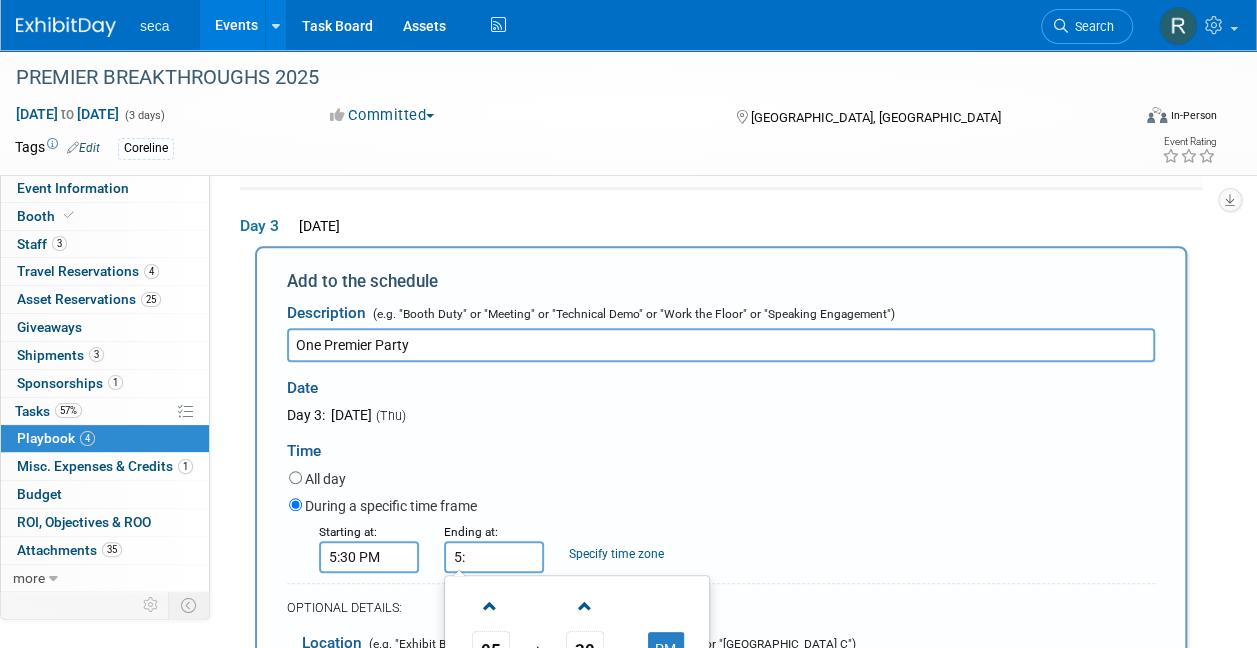 type on "5" 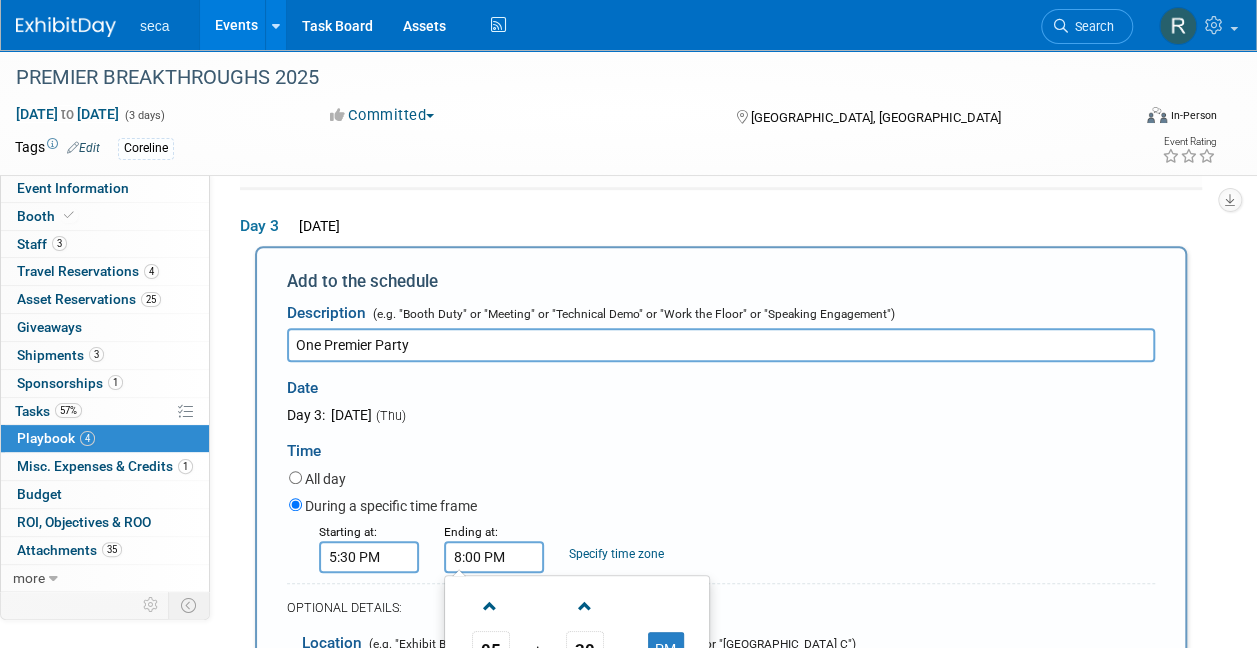 type on "8:00 PM" 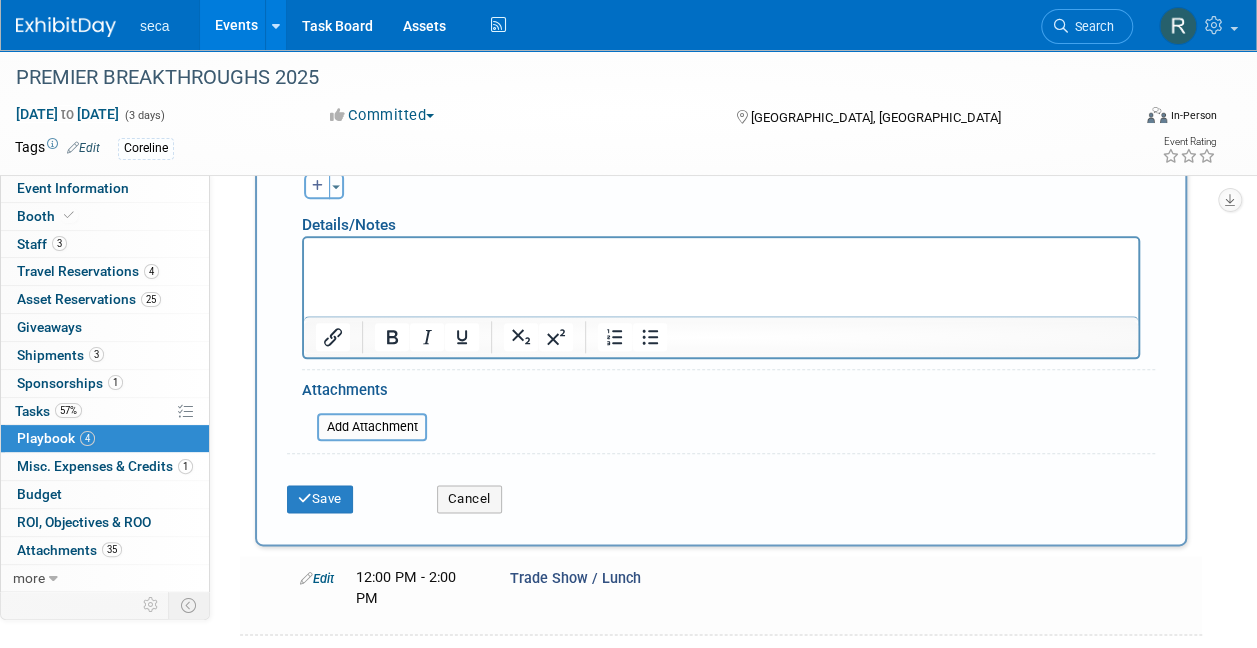 scroll, scrollTop: 968, scrollLeft: 0, axis: vertical 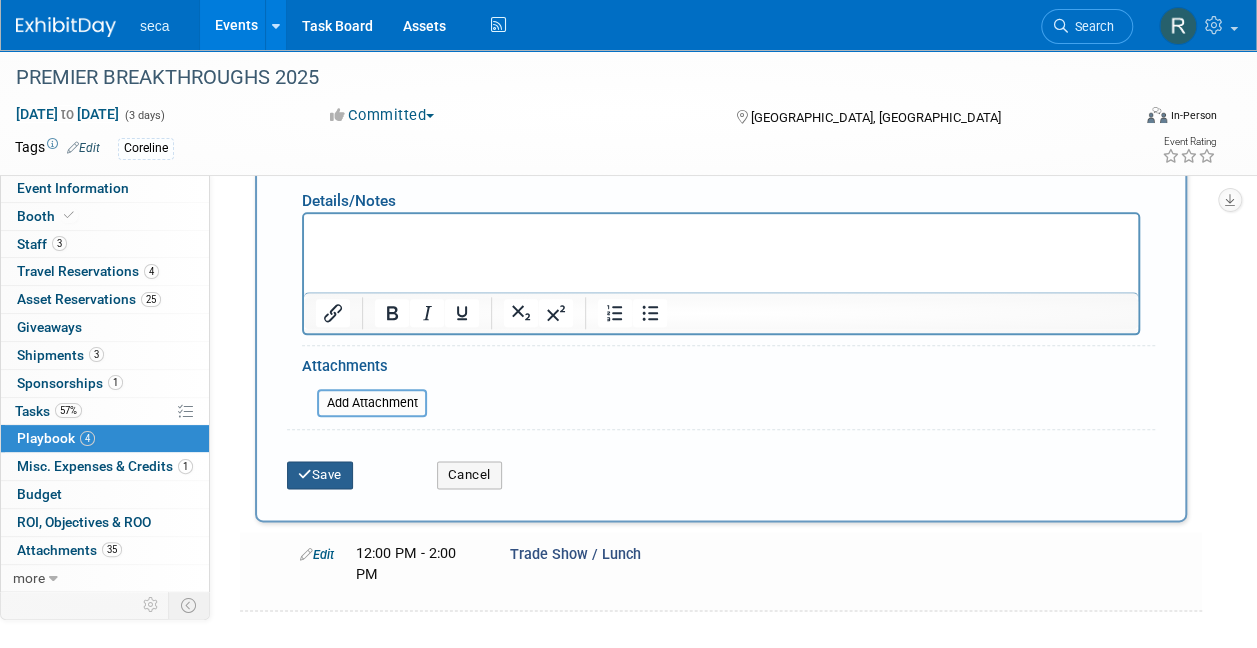 click on "Save" at bounding box center [320, 475] 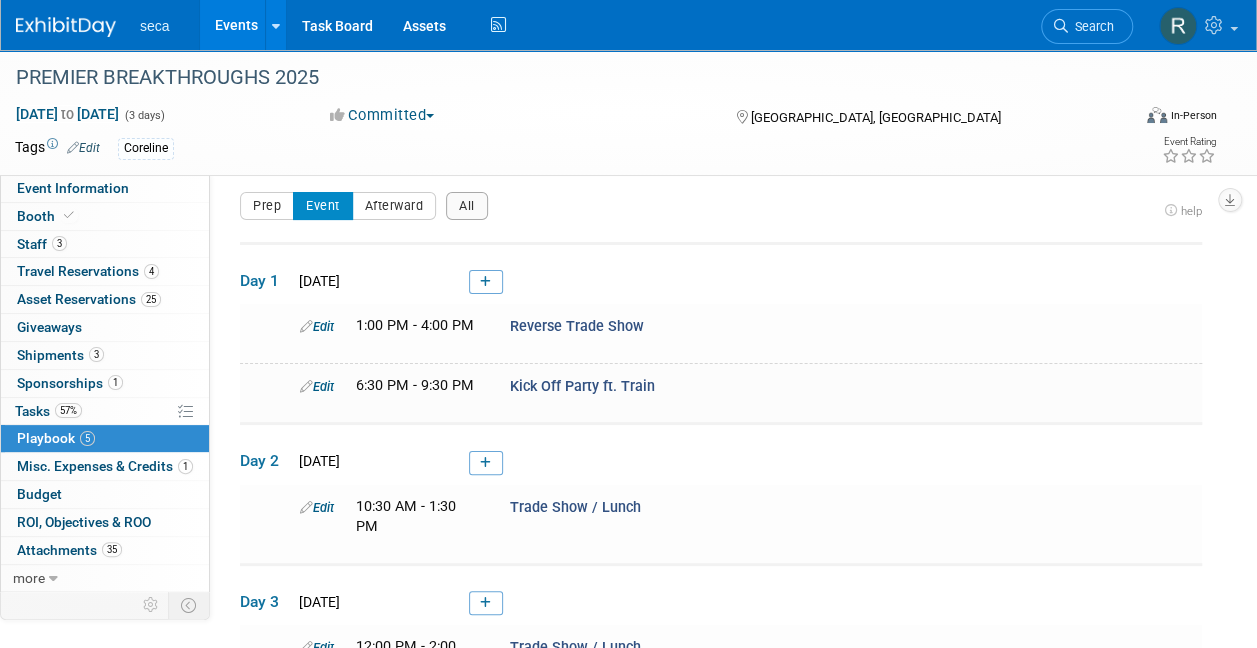 scroll, scrollTop: 0, scrollLeft: 0, axis: both 